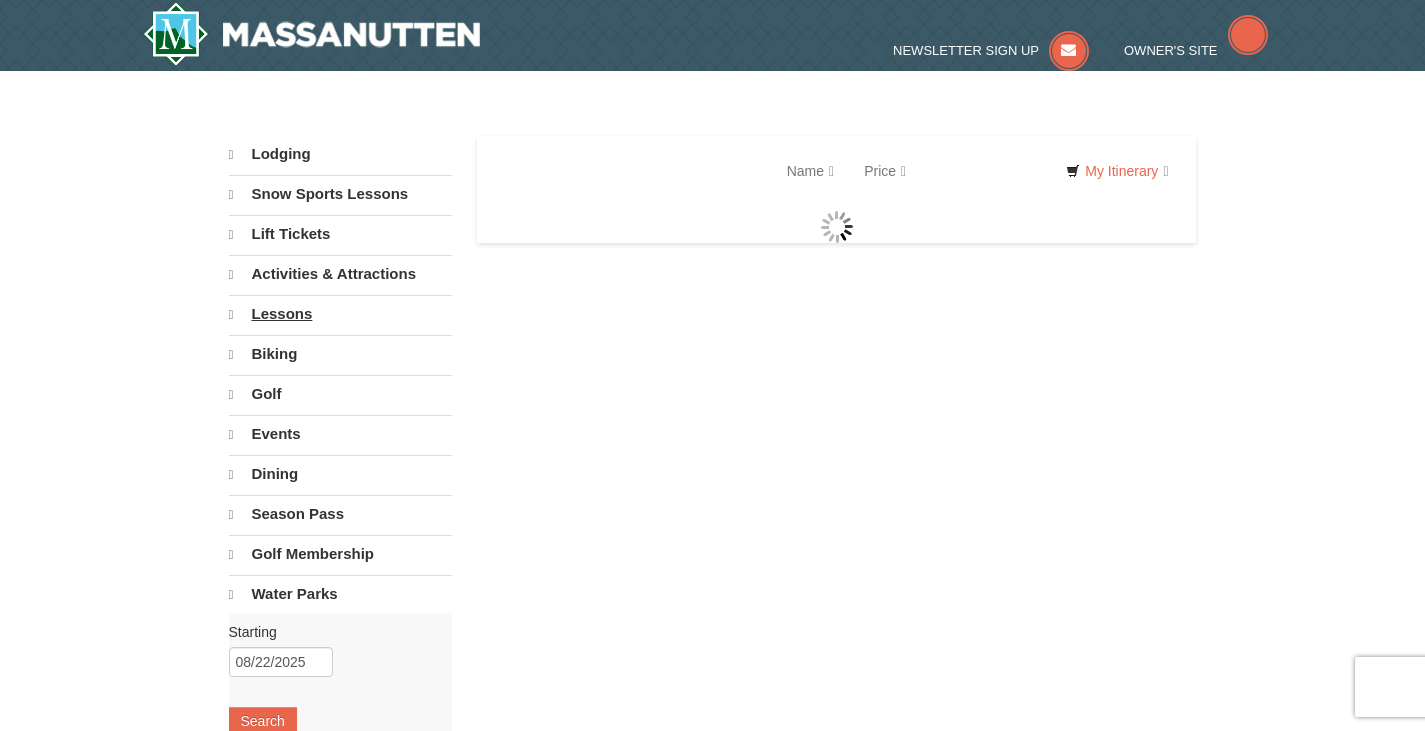 scroll, scrollTop: 0, scrollLeft: 0, axis: both 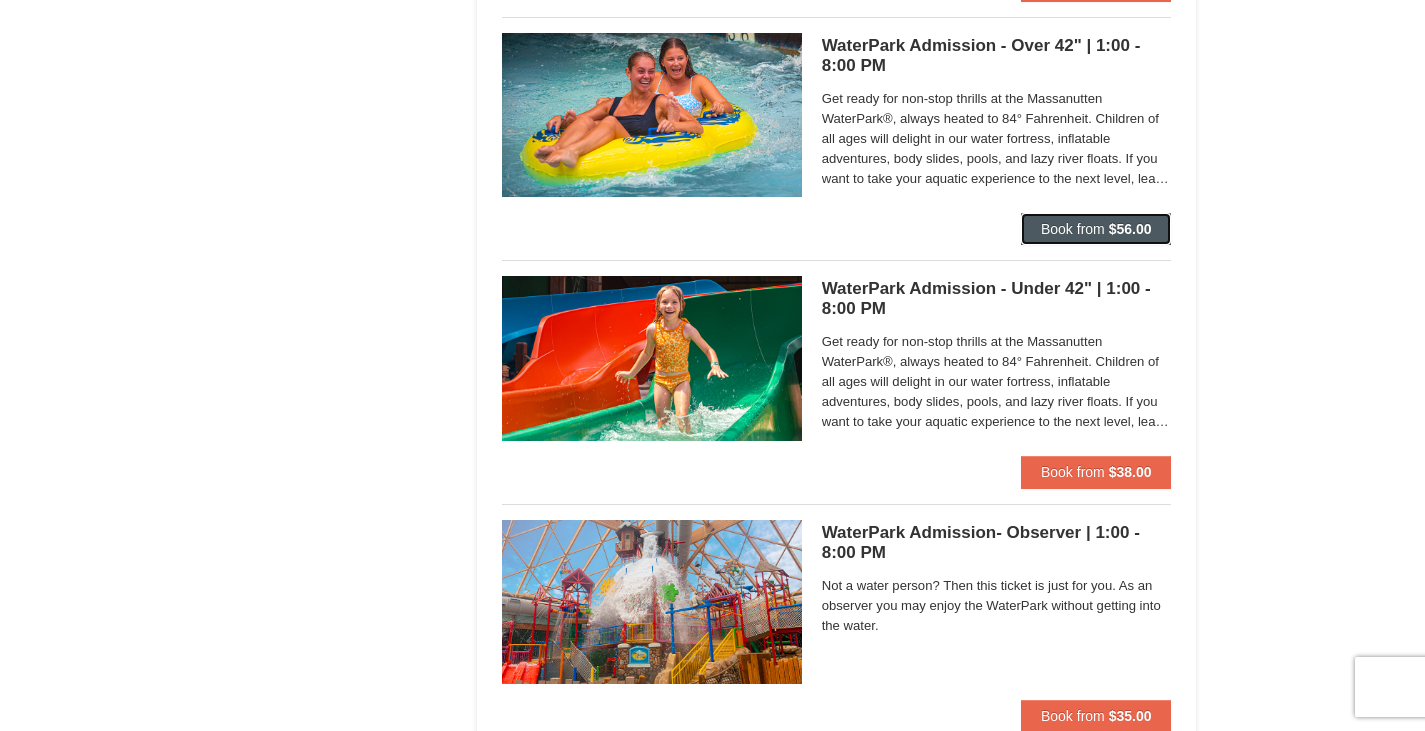 click on "$56.00" at bounding box center (1130, 229) 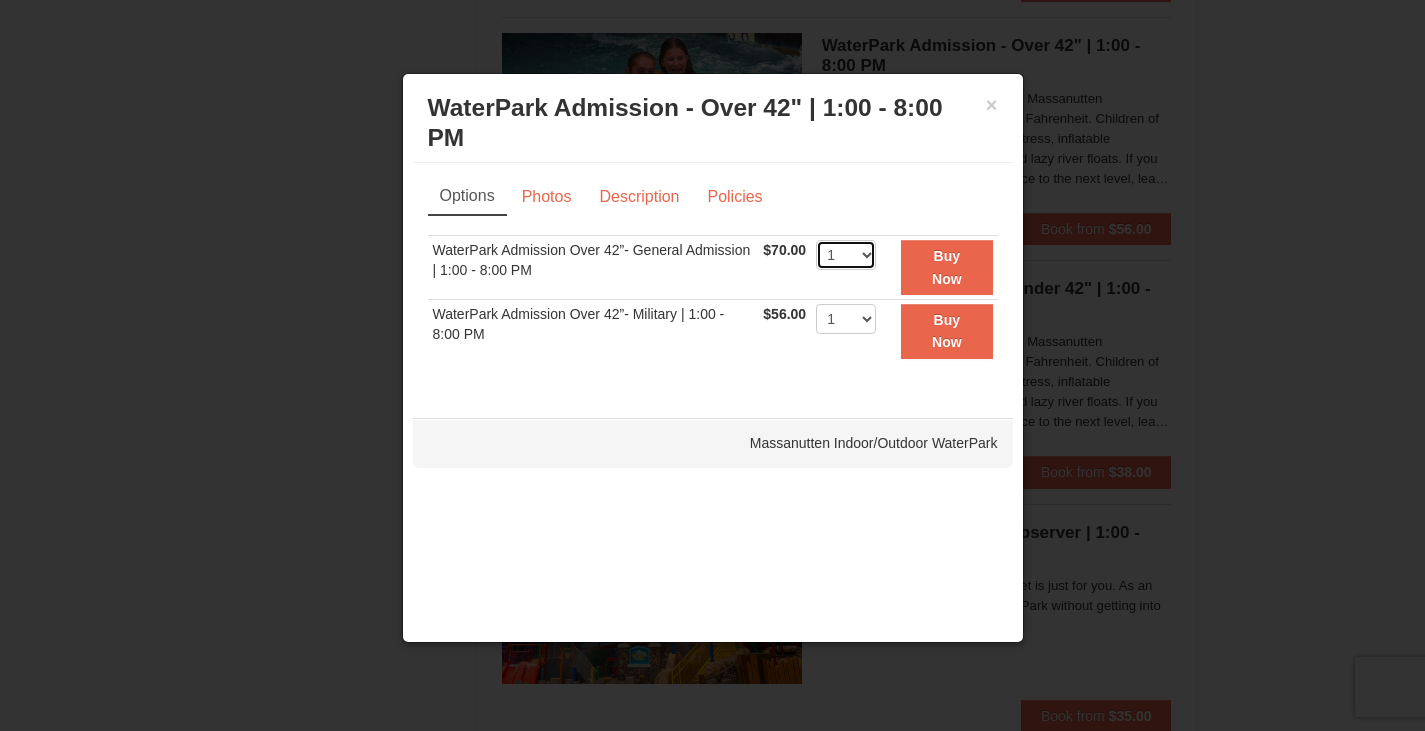 click on "1
2
3
4
5
6
7
8
9
10
11
12
13
14
15
16
17
18
19
20
21 22" at bounding box center (846, 255) 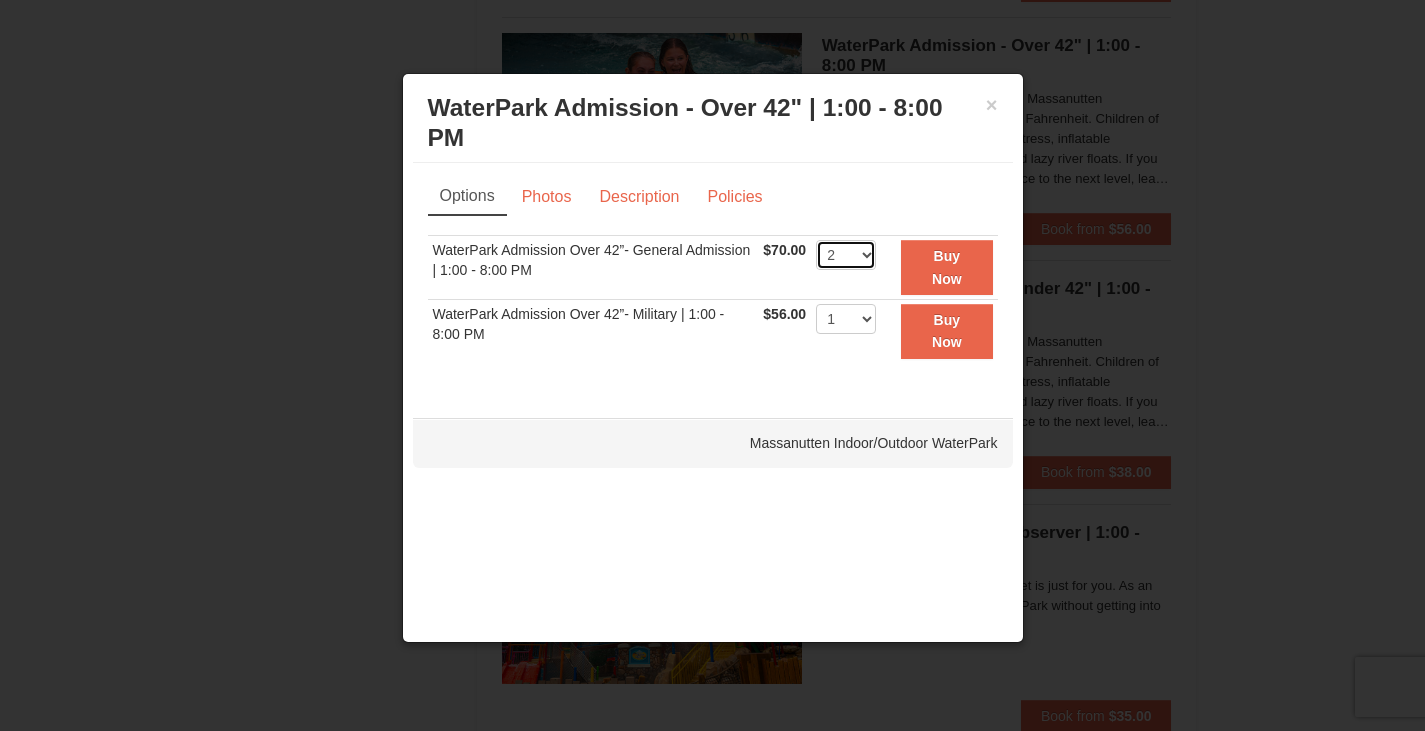 click on "1
2
3
4
5
6
7
8
9
10
11
12
13
14
15
16
17
18
19
20
21 22" at bounding box center (846, 255) 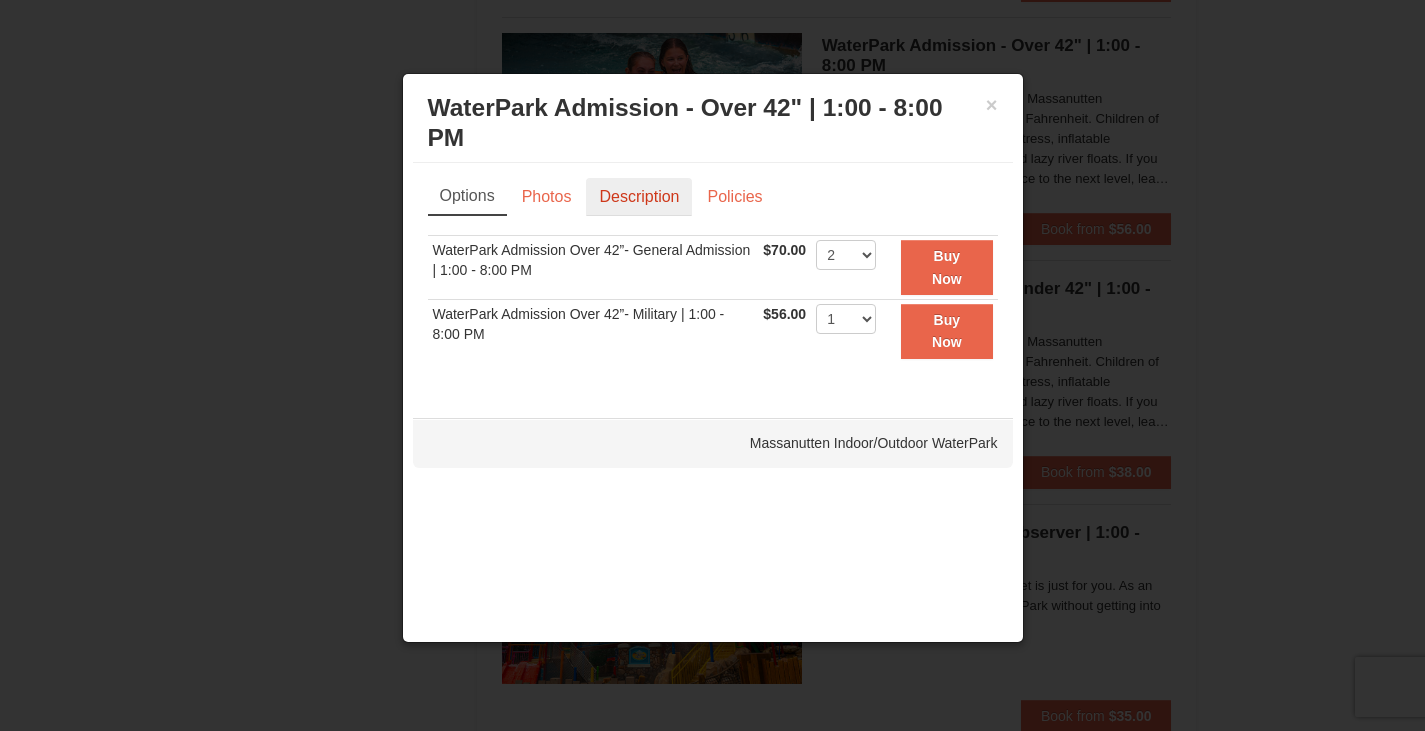 click on "Description" at bounding box center [639, 197] 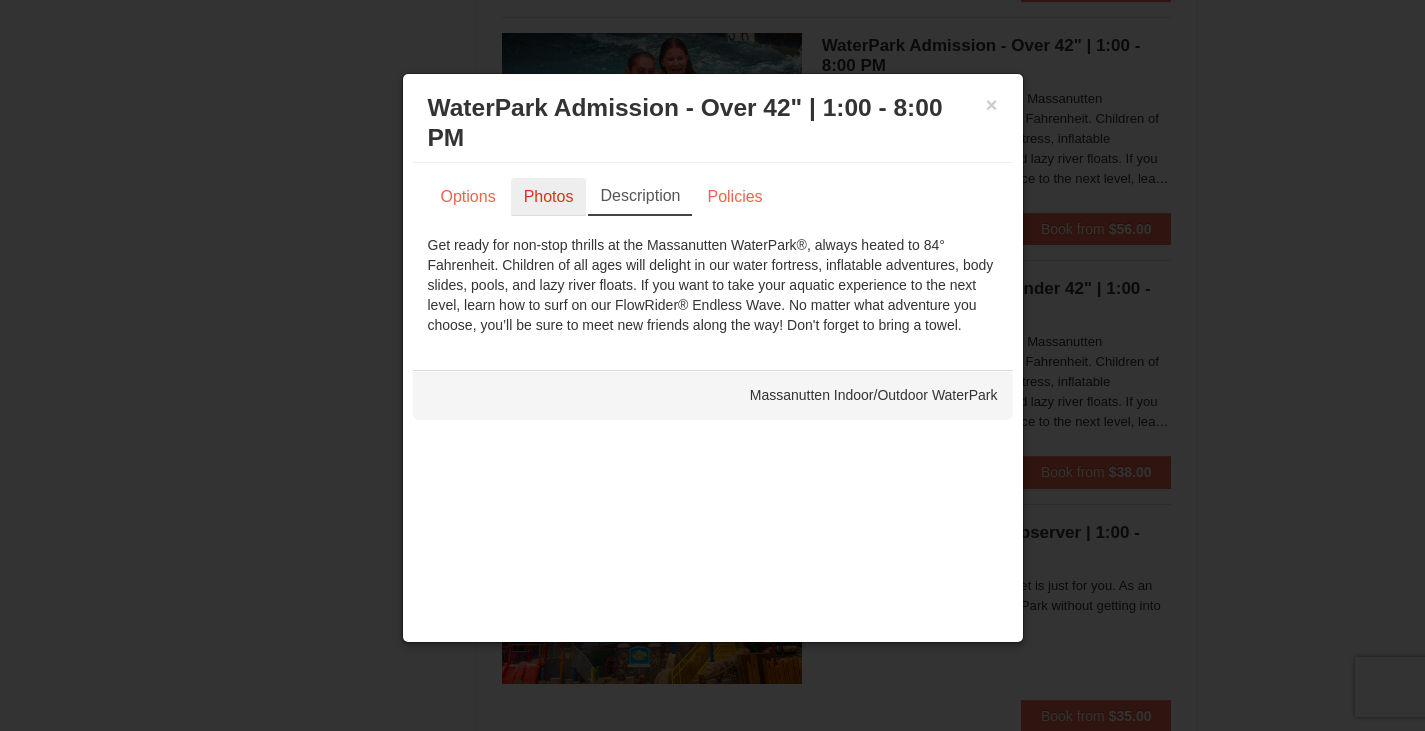 click on "Photos" at bounding box center [549, 197] 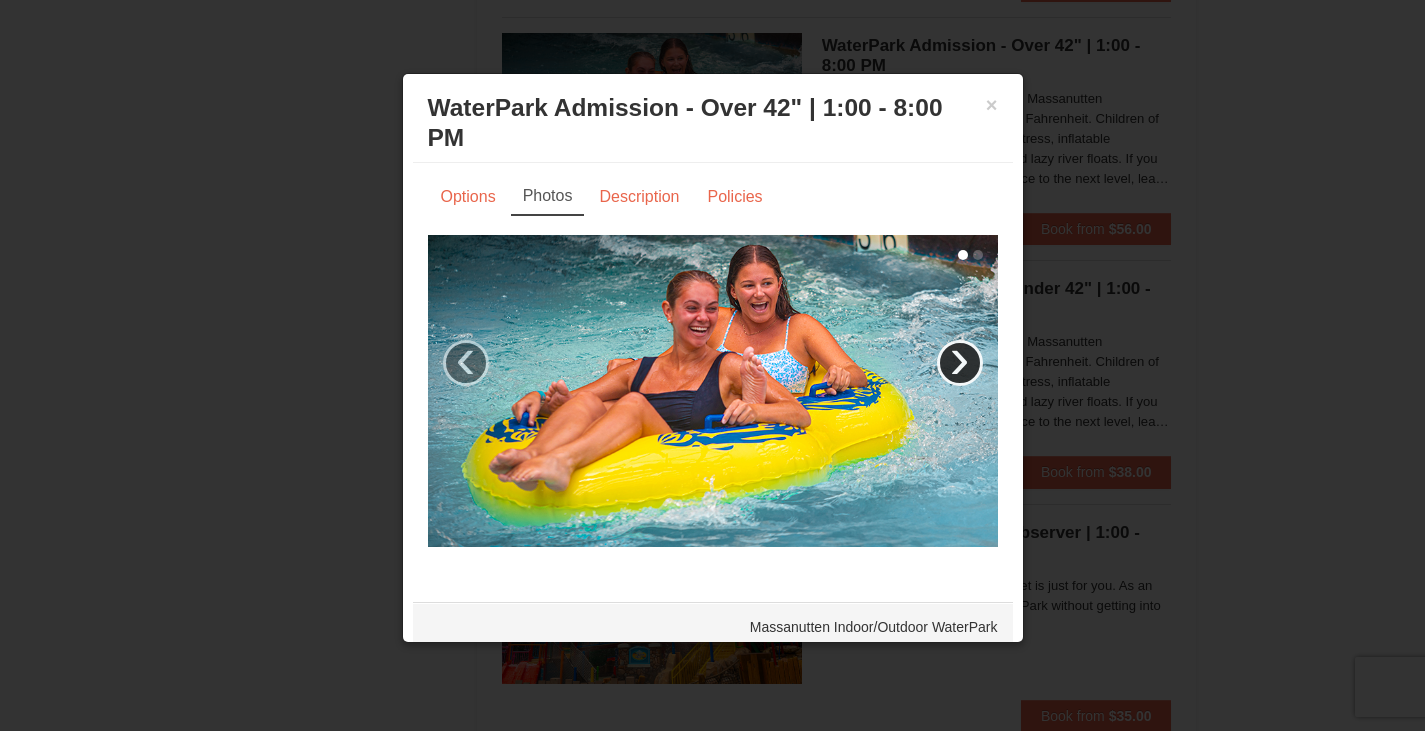 click on "›" at bounding box center [960, 363] 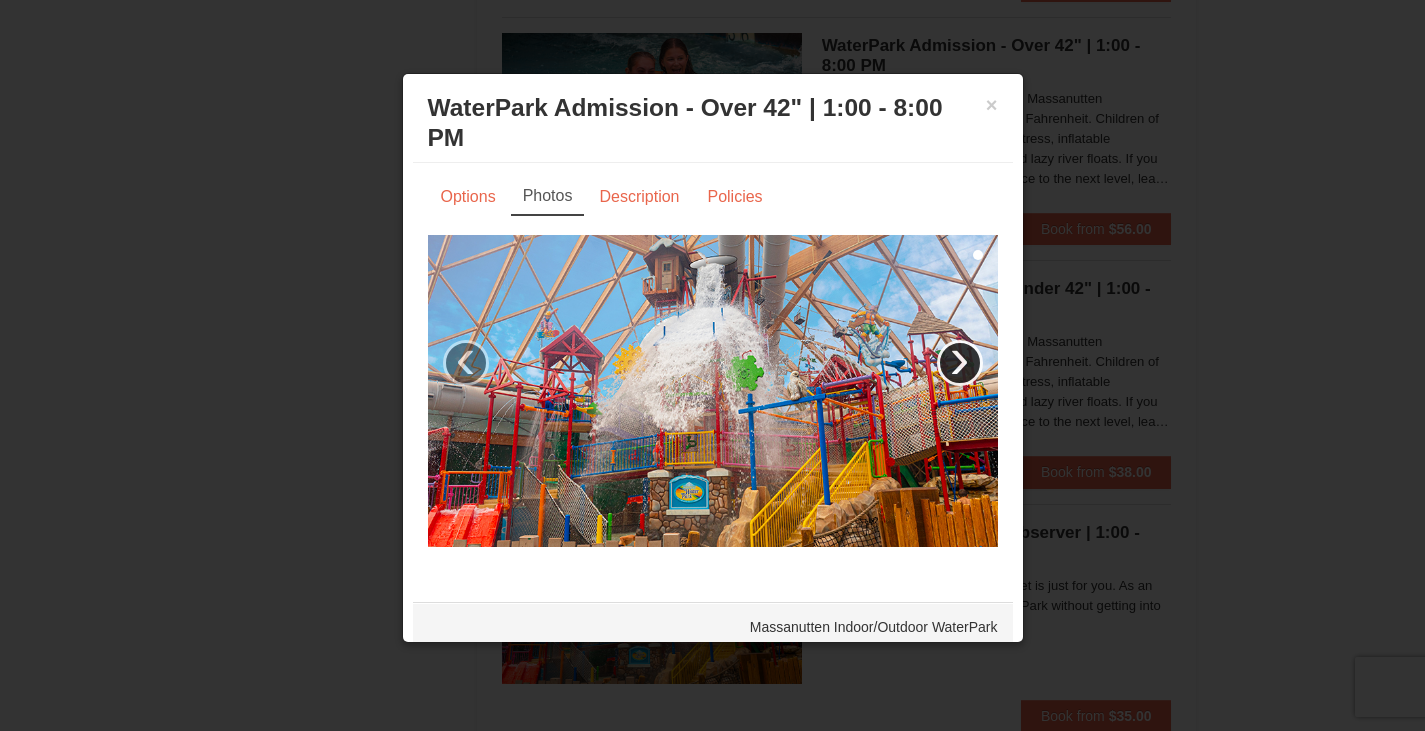 click on "›" at bounding box center [960, 363] 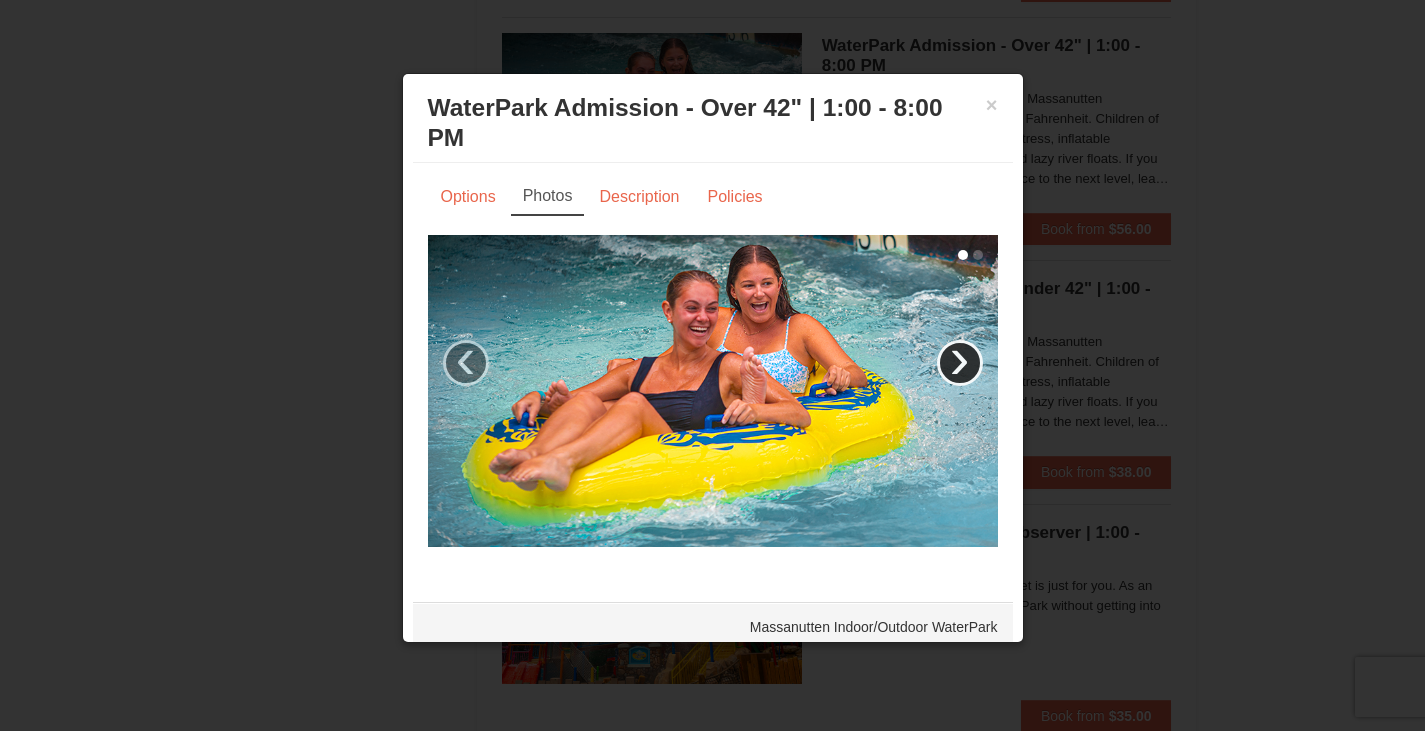 click on "›" at bounding box center [960, 363] 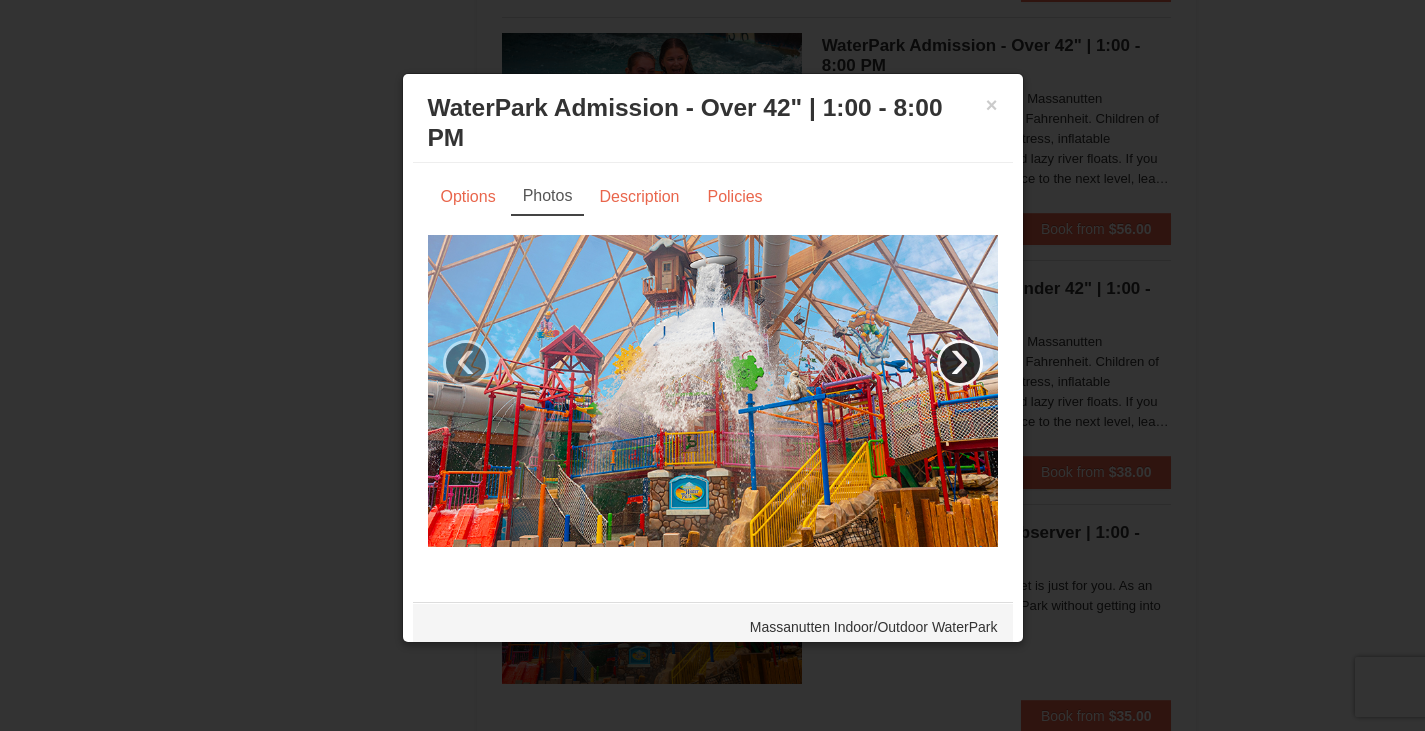 click on "›" at bounding box center (960, 363) 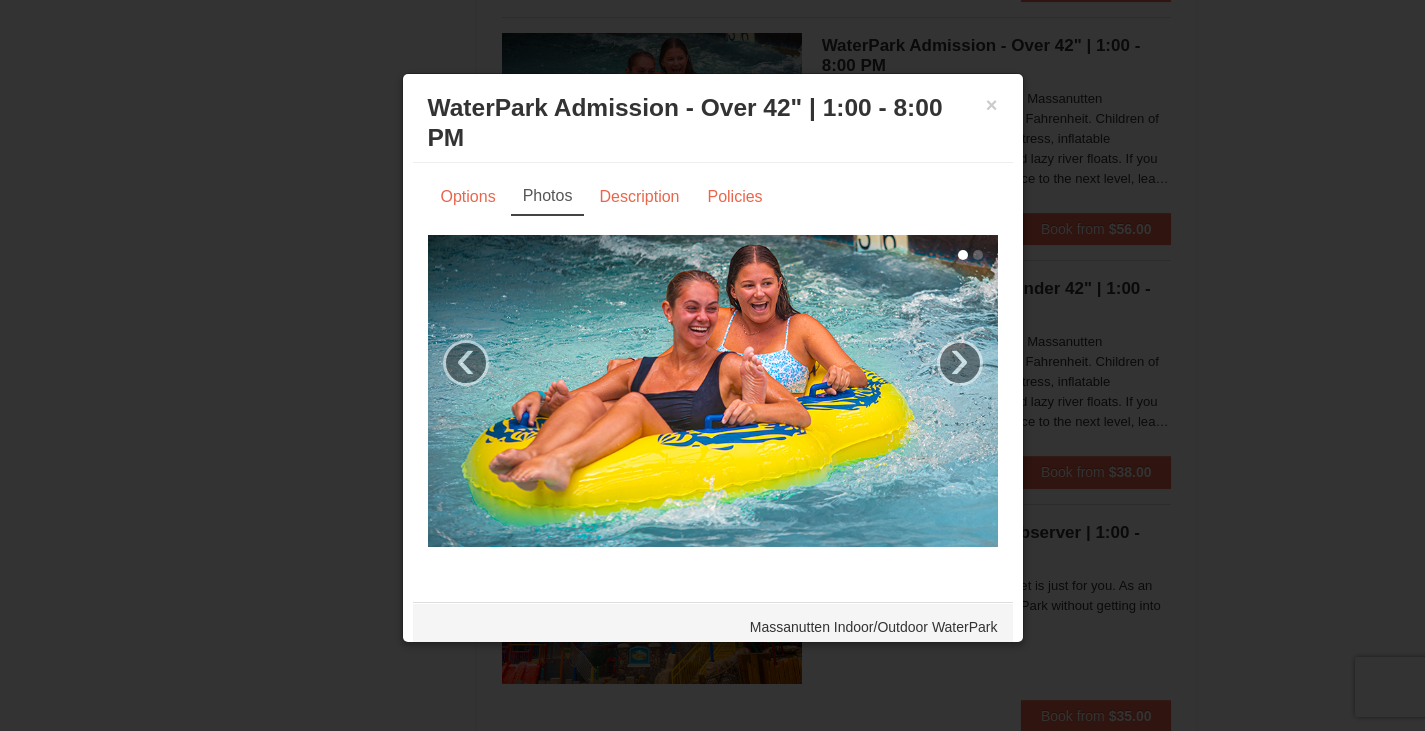 click on "×
WaterPark Admission - Over 42" | 1:00 - 8:00 PM  Massanutten Indoor/Outdoor WaterPark" at bounding box center (713, 123) 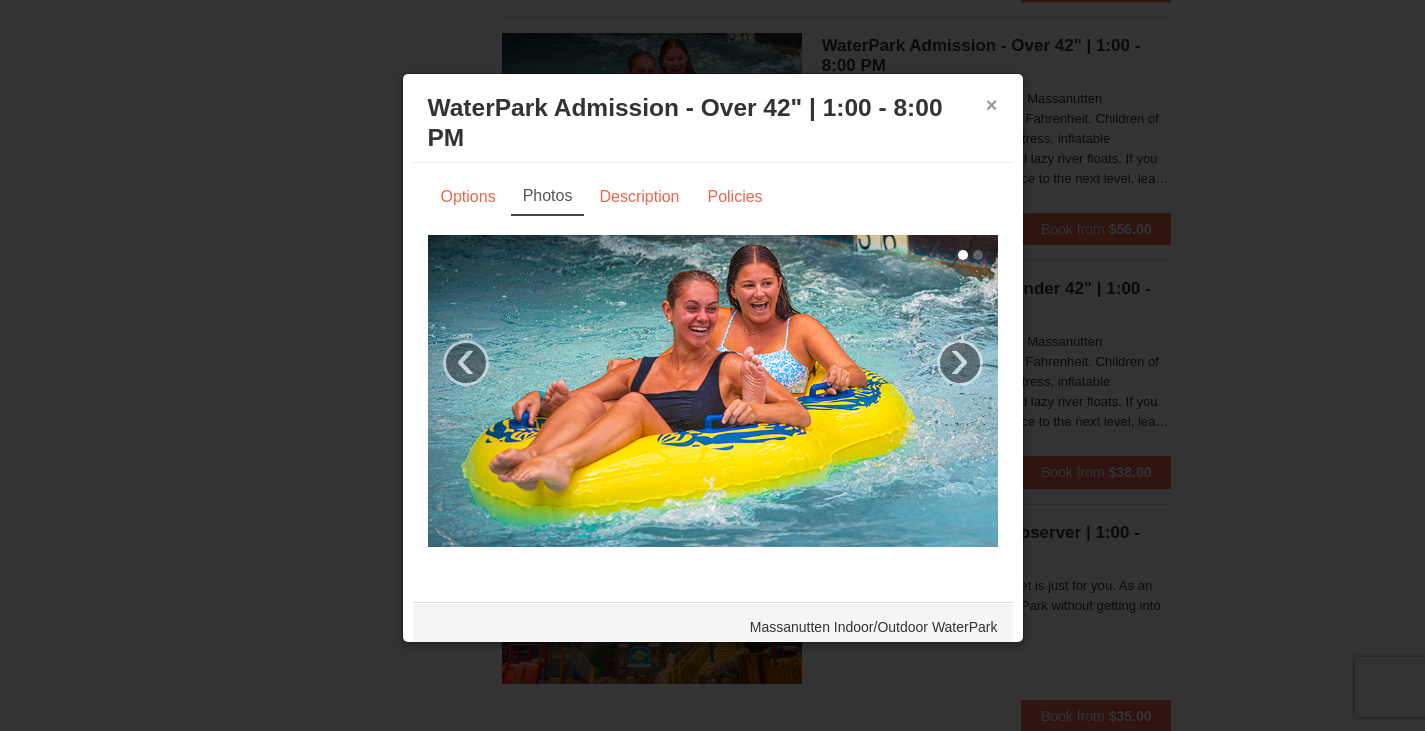 click on "×" at bounding box center (992, 105) 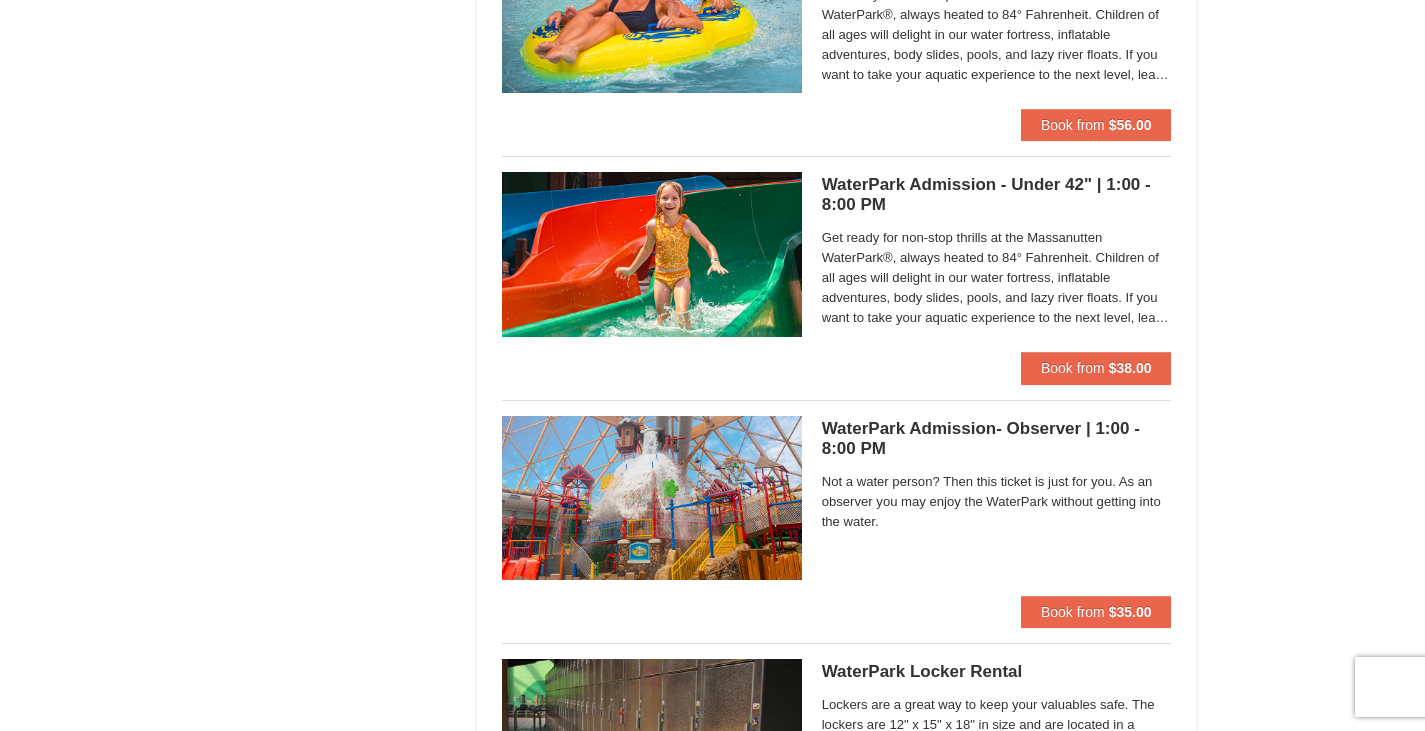 scroll, scrollTop: 1600, scrollLeft: 0, axis: vertical 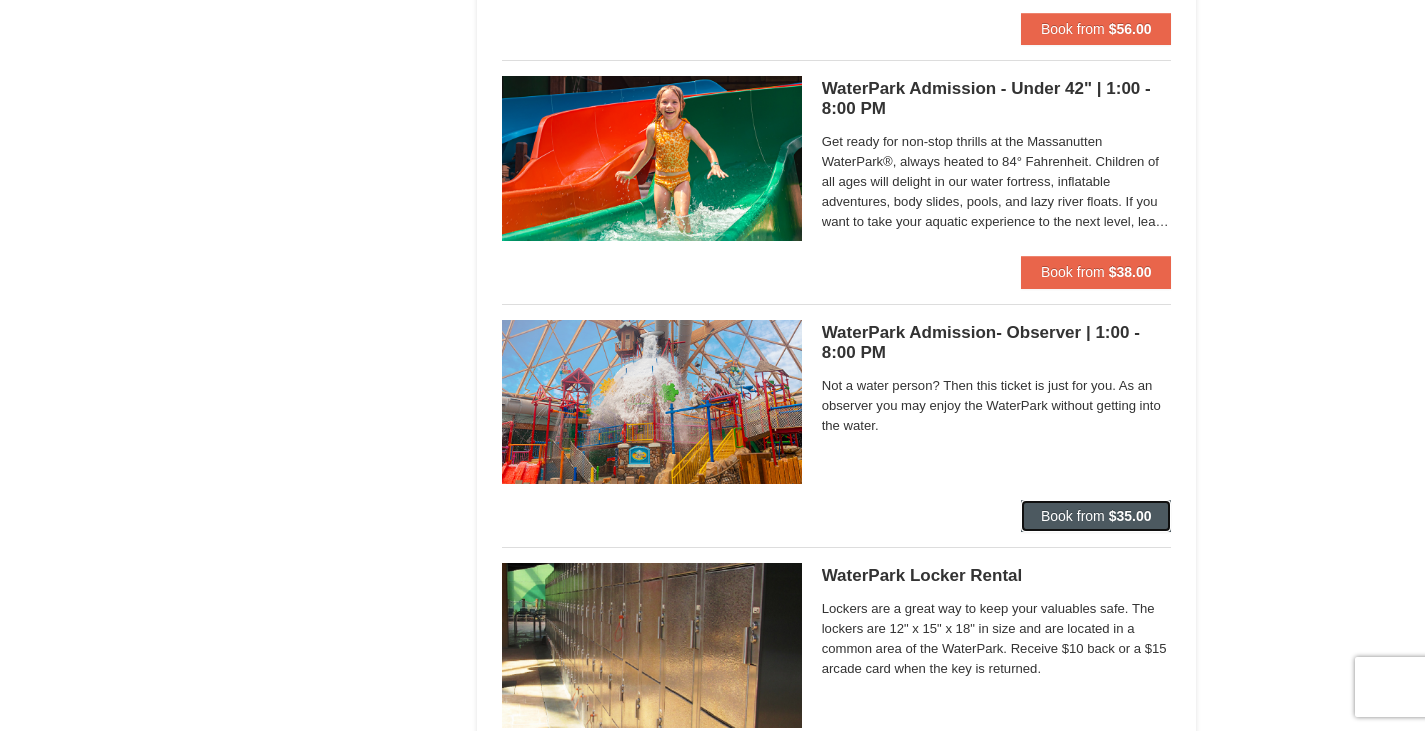 click on "$35.00" at bounding box center [1130, 516] 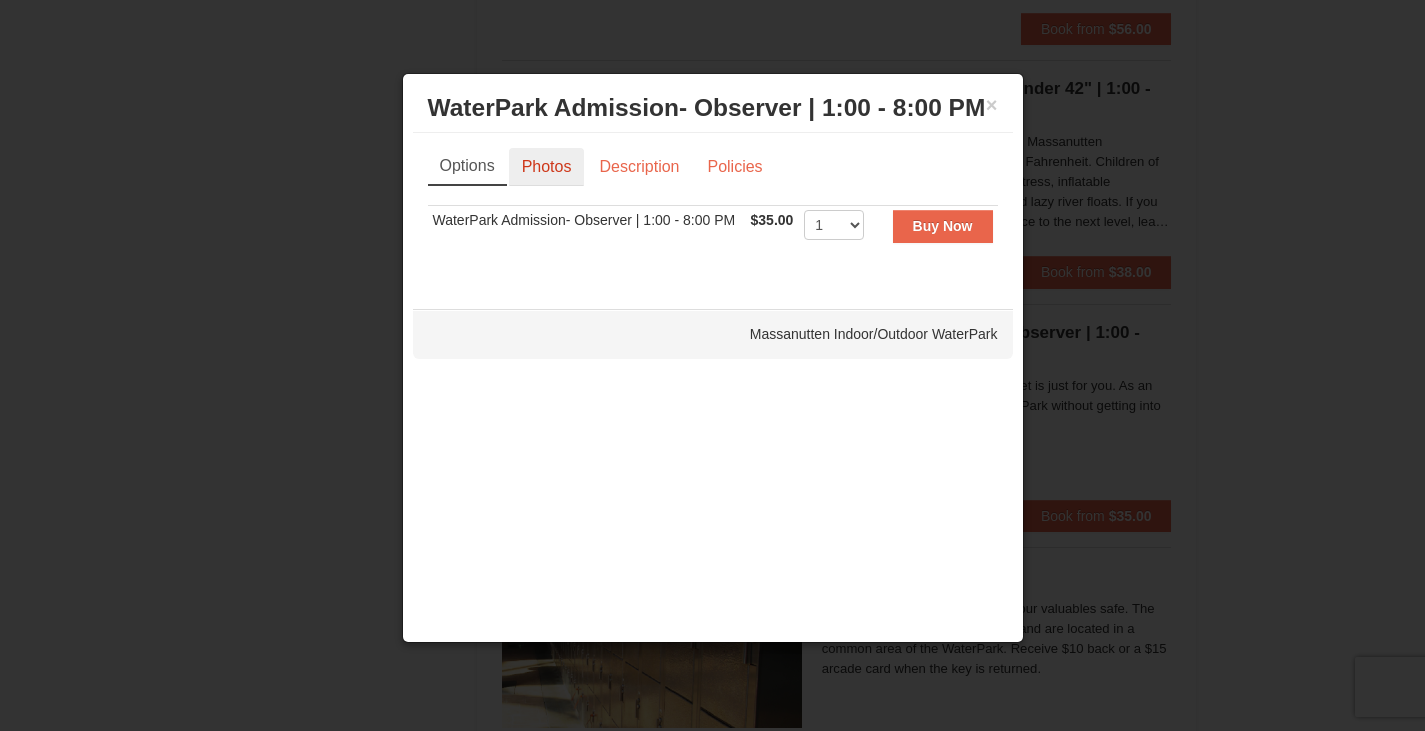 click on "Photos" at bounding box center (547, 167) 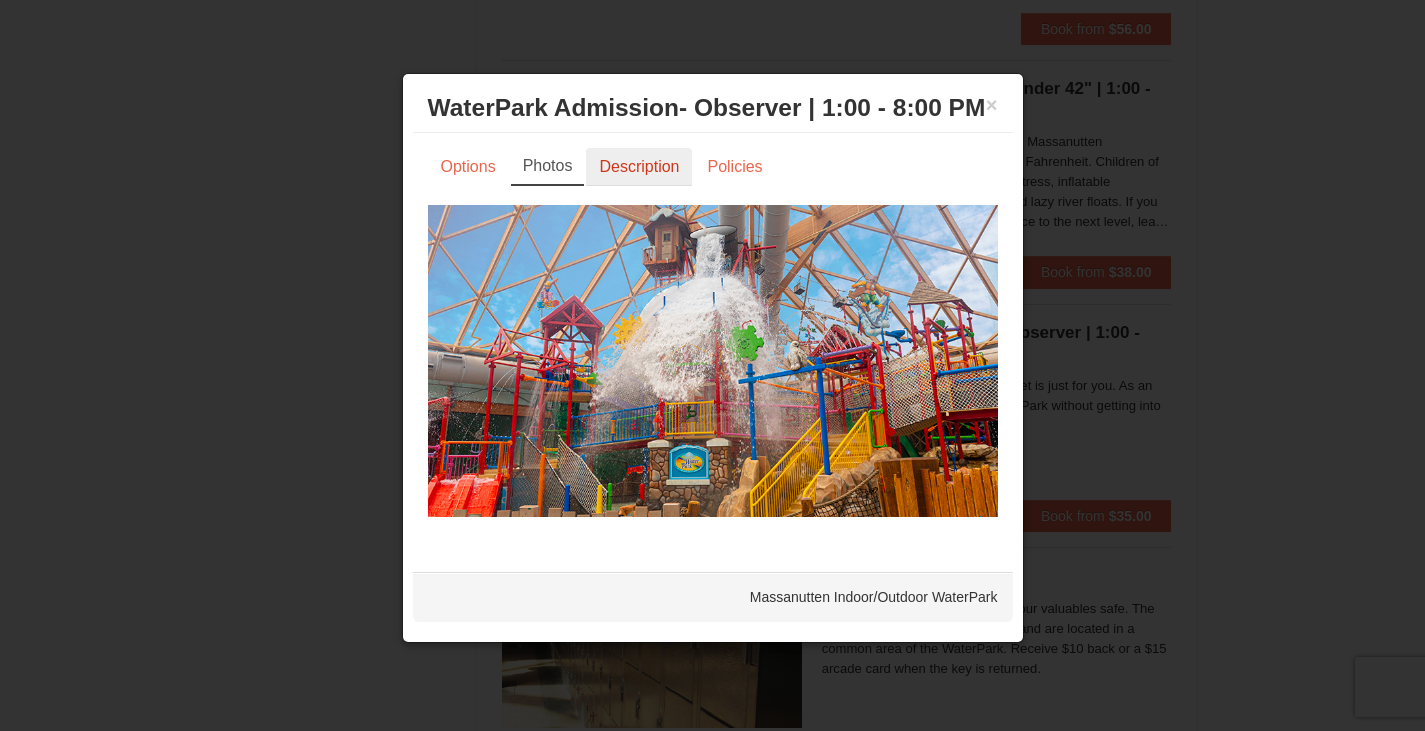 click on "Description" at bounding box center [639, 167] 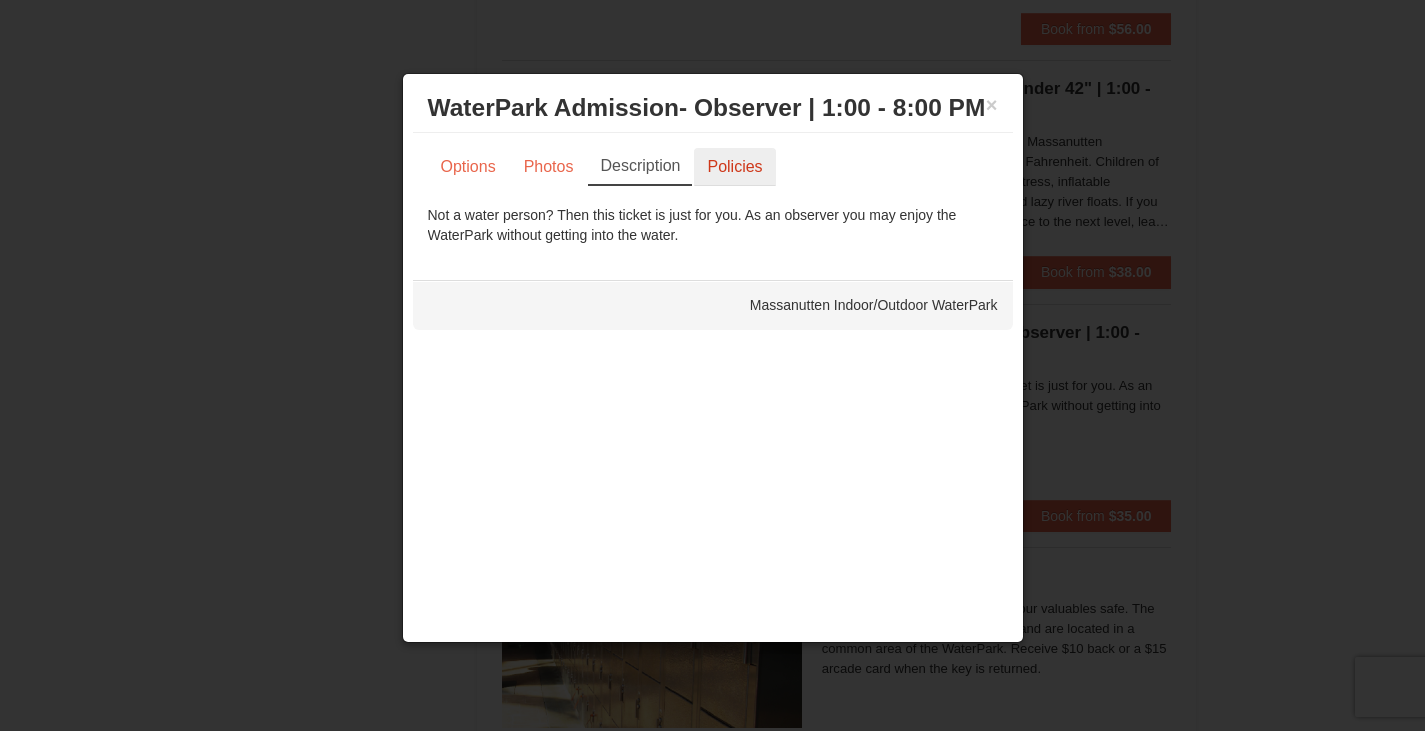 click on "Policies" at bounding box center (734, 167) 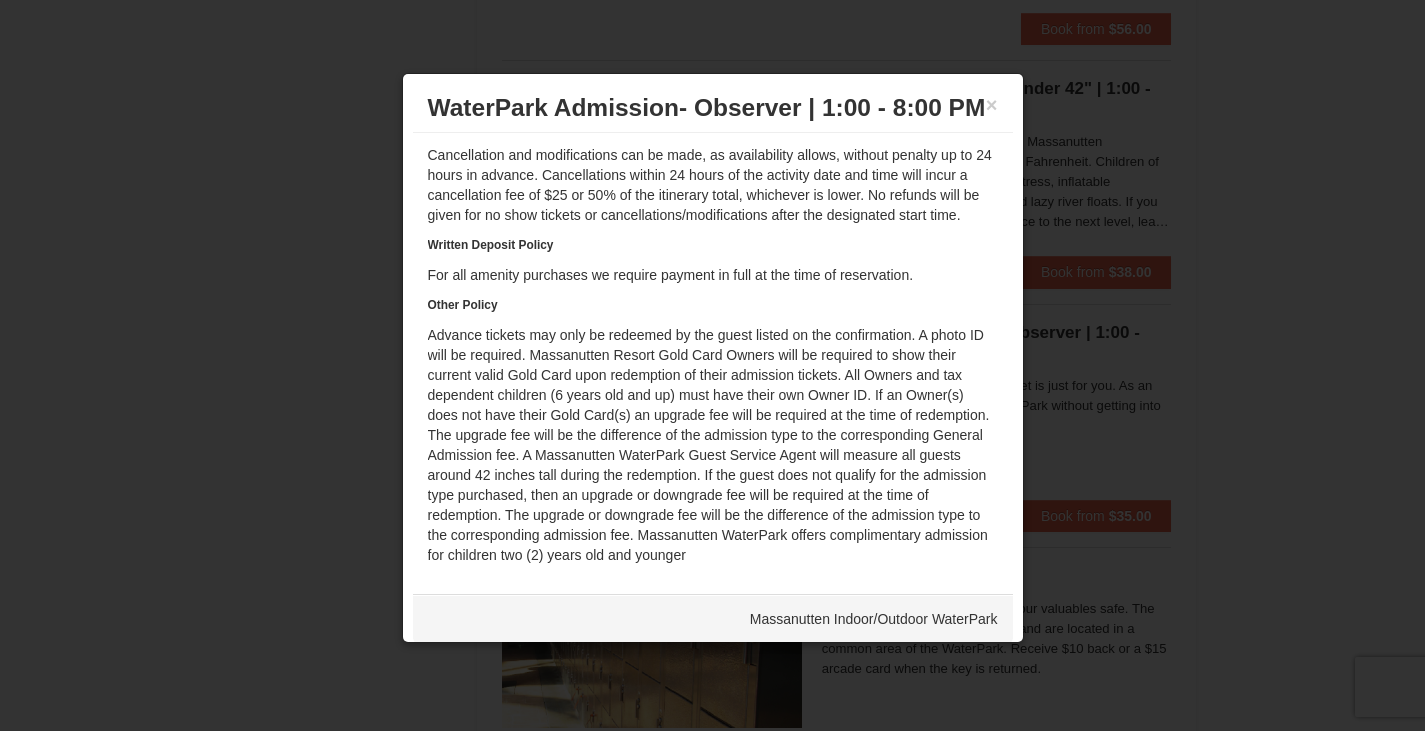 scroll, scrollTop: 125, scrollLeft: 0, axis: vertical 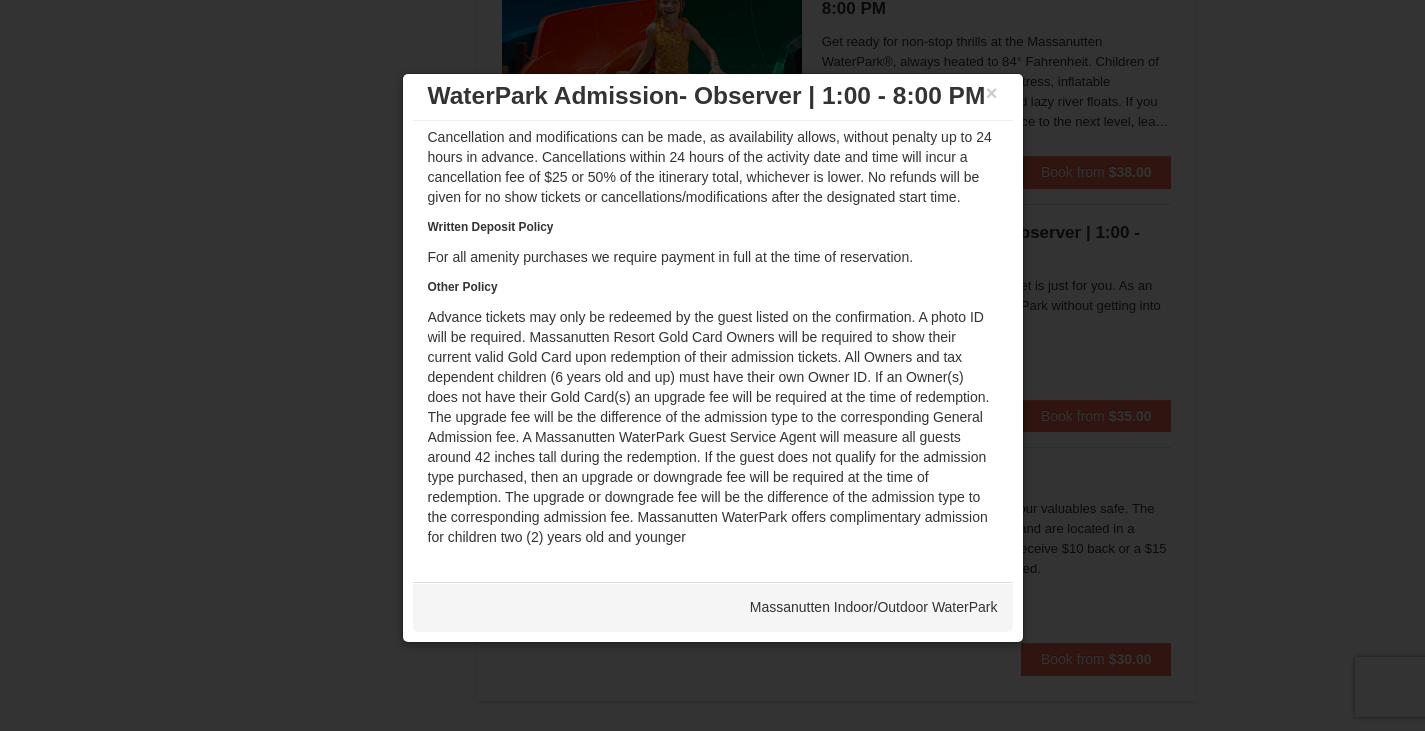 click on "×
WaterPark Admission- Observer | 1:00 - 8:00 PM  Massanutten Indoor/Outdoor WaterPark
Options
Photos
Description
Policies
Sorry, no matches found.
Please remove some filters, or change your dates to find available options.
WaterPark Admission- Observer | 1:00 - 8:00 PM
$35.00
Includes all fees. Tax excluded.
1 2 3 4 5 6 7 8 9 10 11 12 13 14 15 16 17 18 19 20 21 22 23 24 25 26 27 28 29 30 31 32 33 34 35 36 37 38 39 40 41 42 43 44 45 46 47 48 49 50
Buy Now" at bounding box center (713, 358) 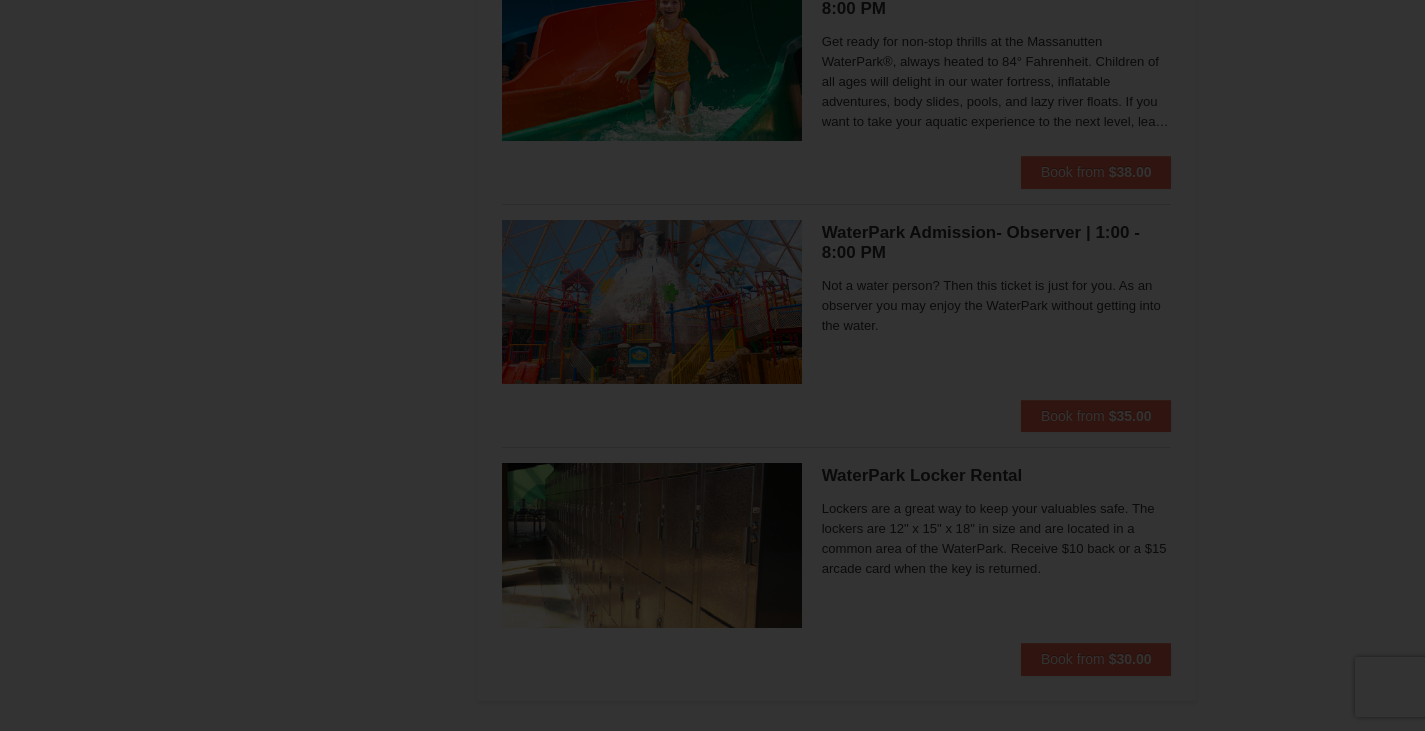 click at bounding box center [712, 365] 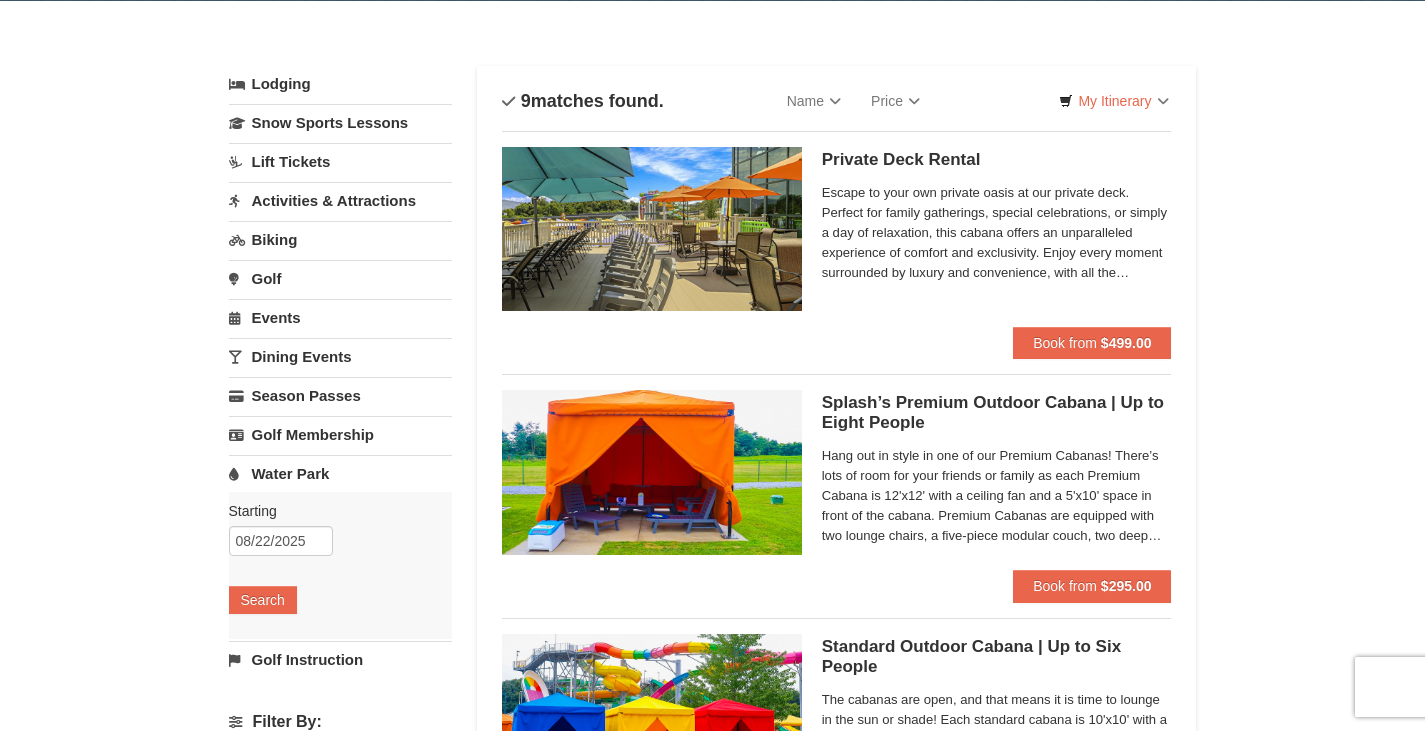 scroll, scrollTop: 0, scrollLeft: 0, axis: both 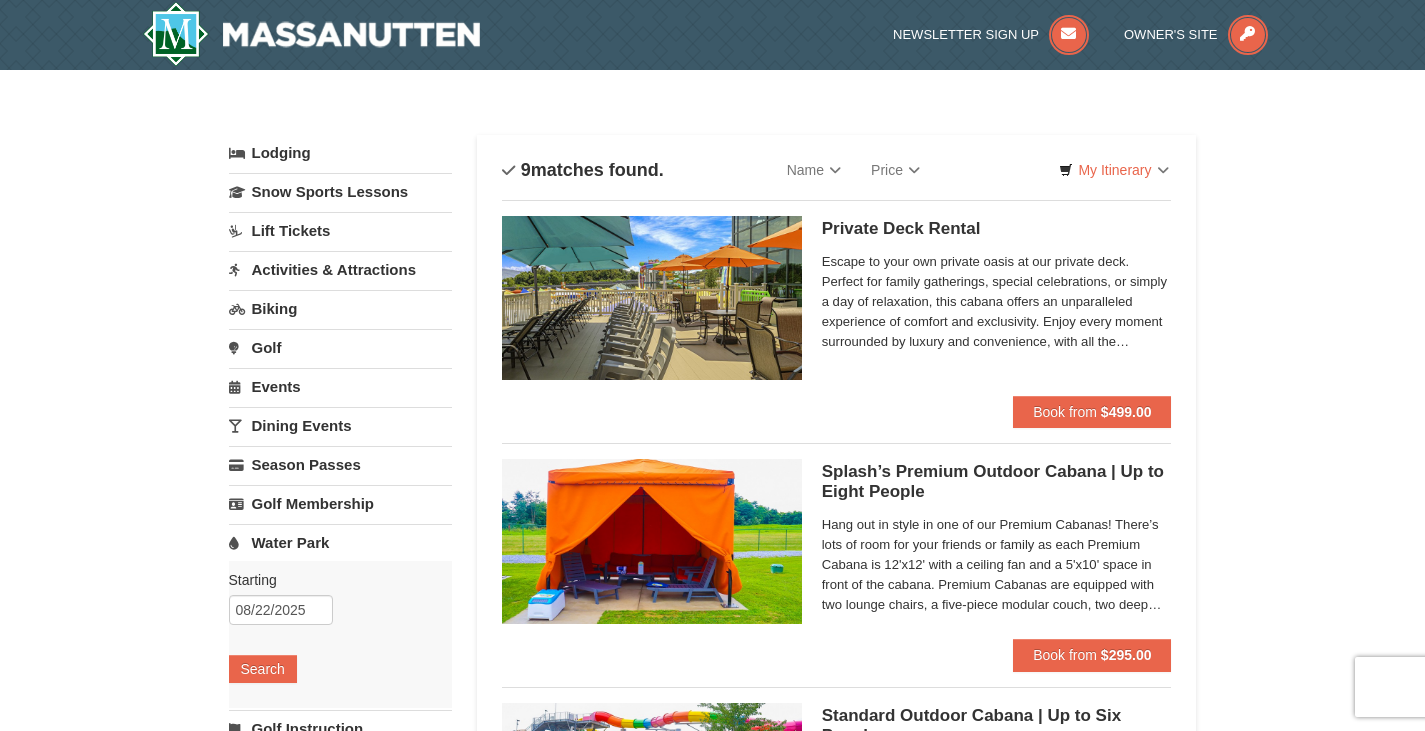 click on "Activities & Attractions" at bounding box center (340, 269) 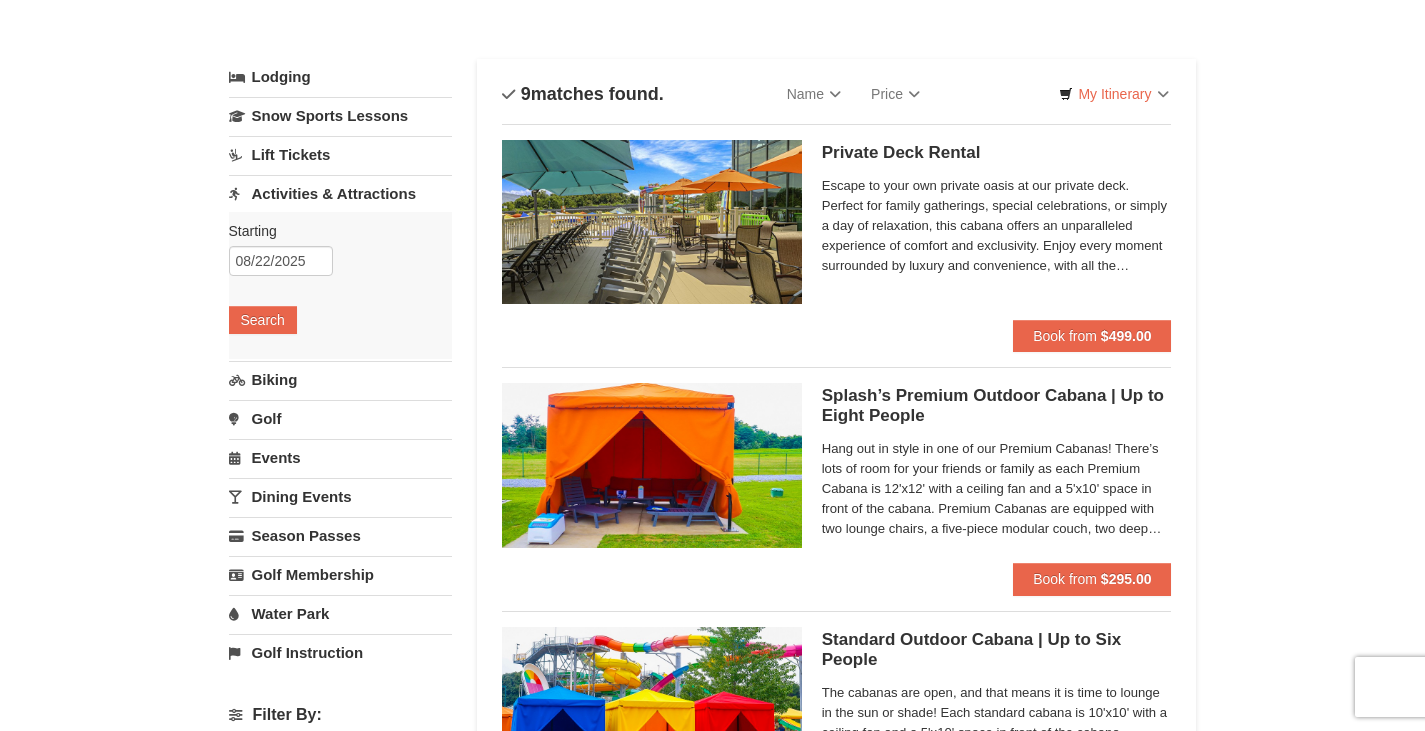 scroll, scrollTop: 100, scrollLeft: 0, axis: vertical 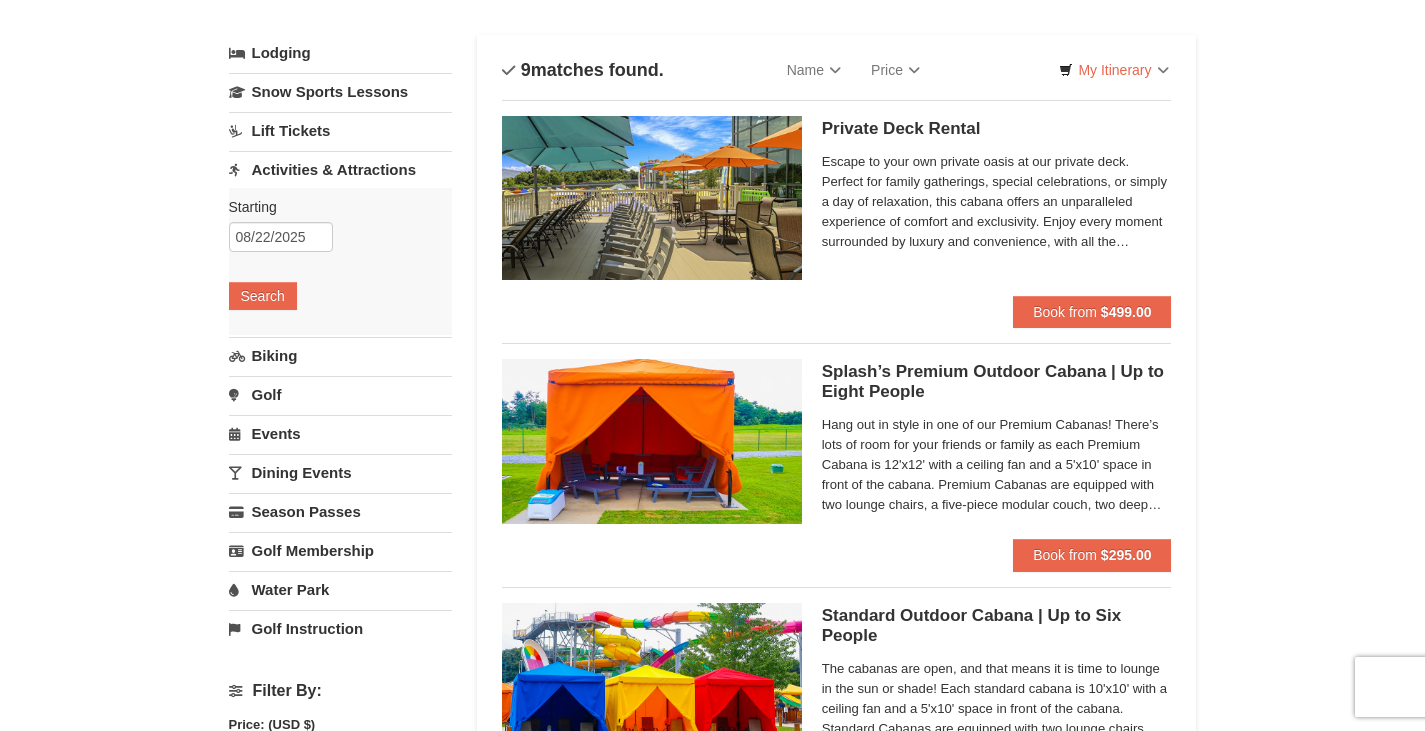 click on "Events" at bounding box center (340, 433) 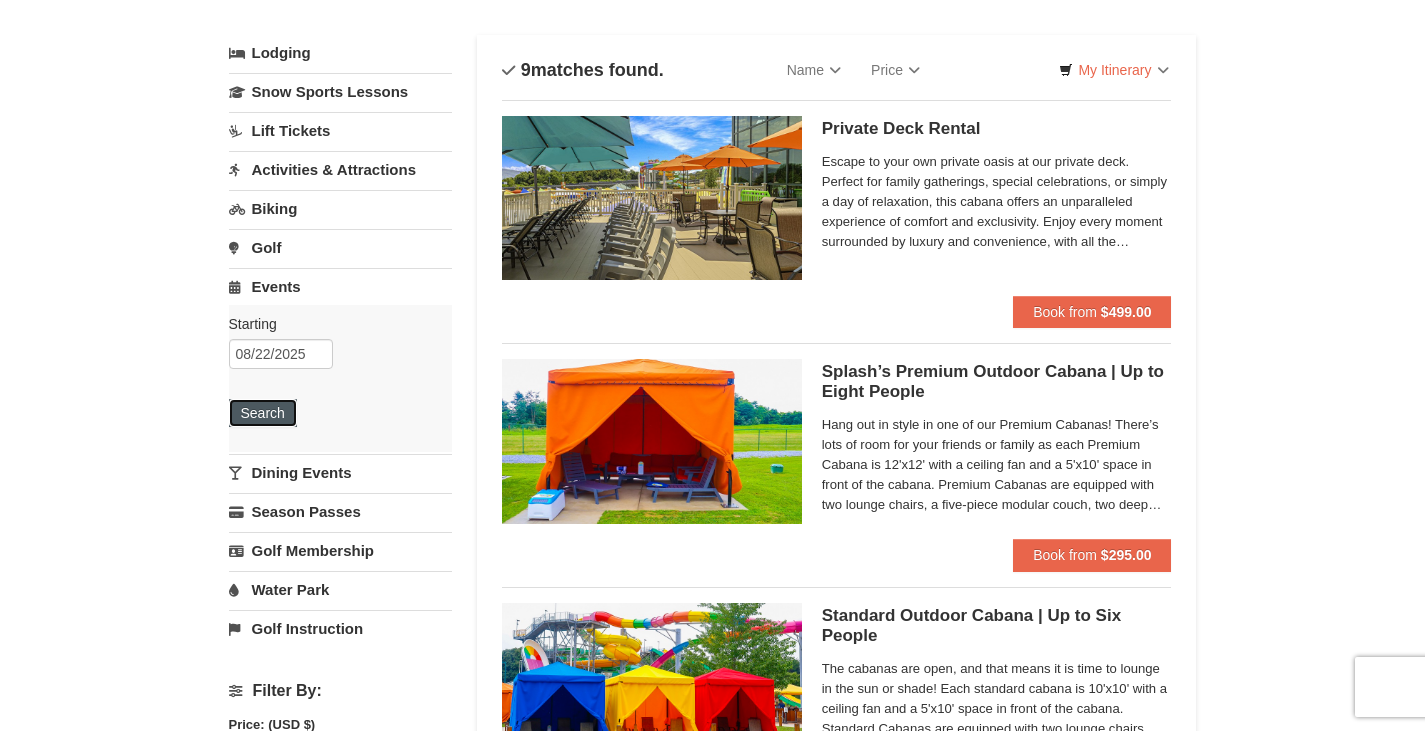 click on "Search" at bounding box center [263, 413] 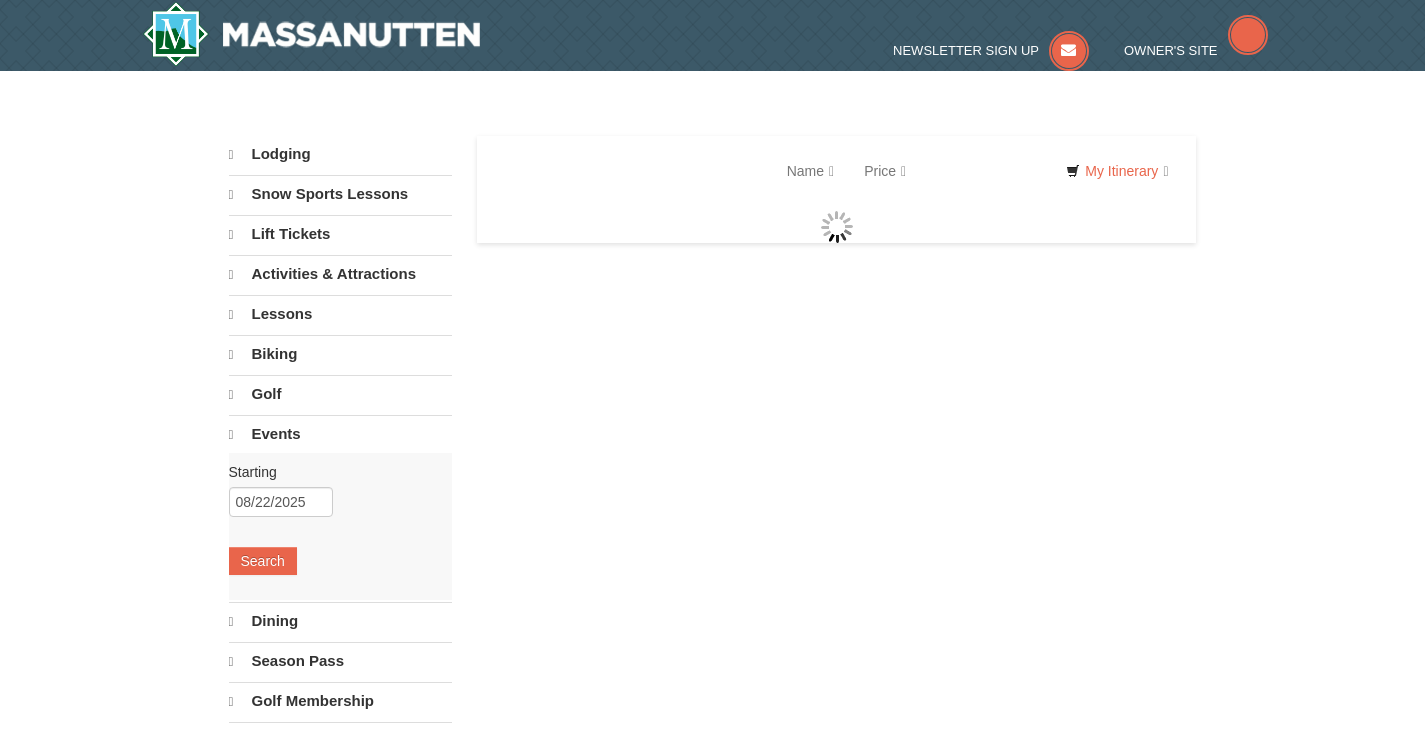 scroll, scrollTop: 0, scrollLeft: 0, axis: both 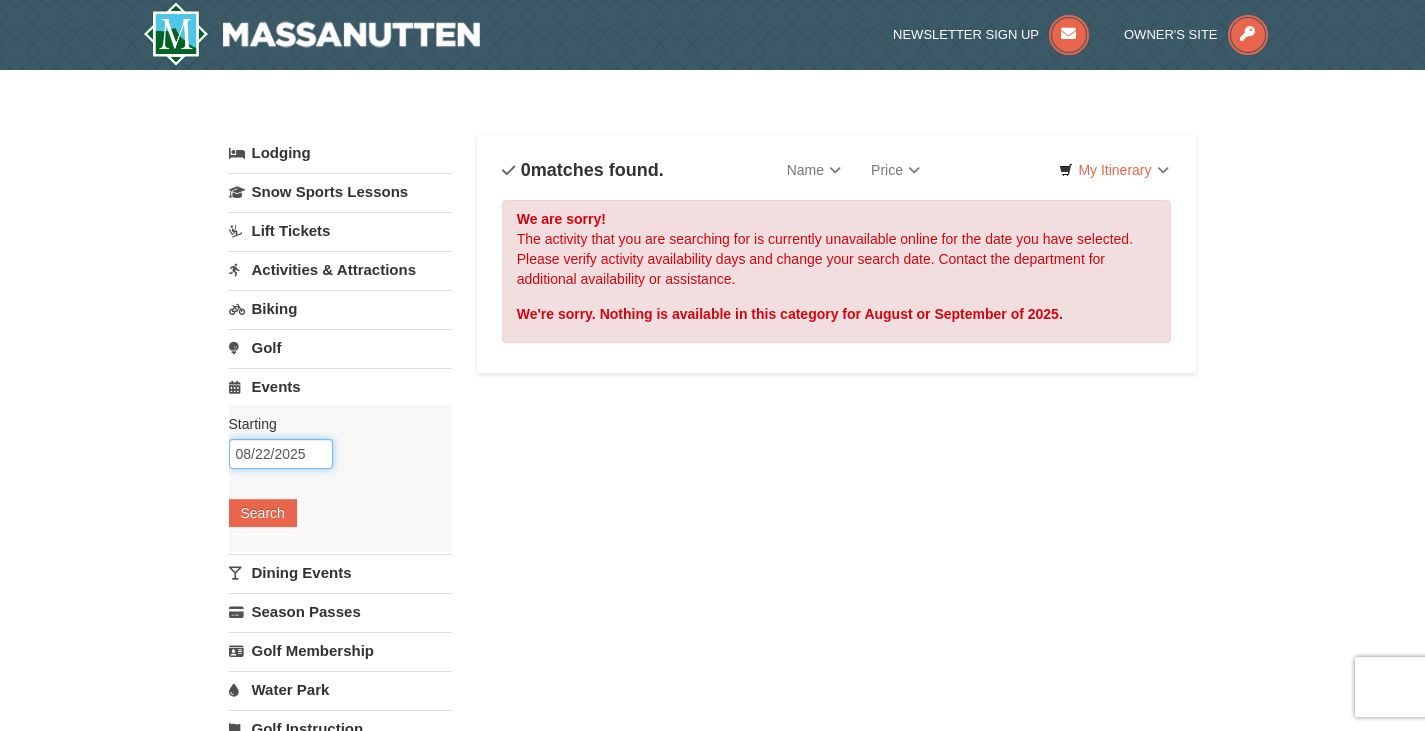 click on "08/22/2025" at bounding box center (281, 454) 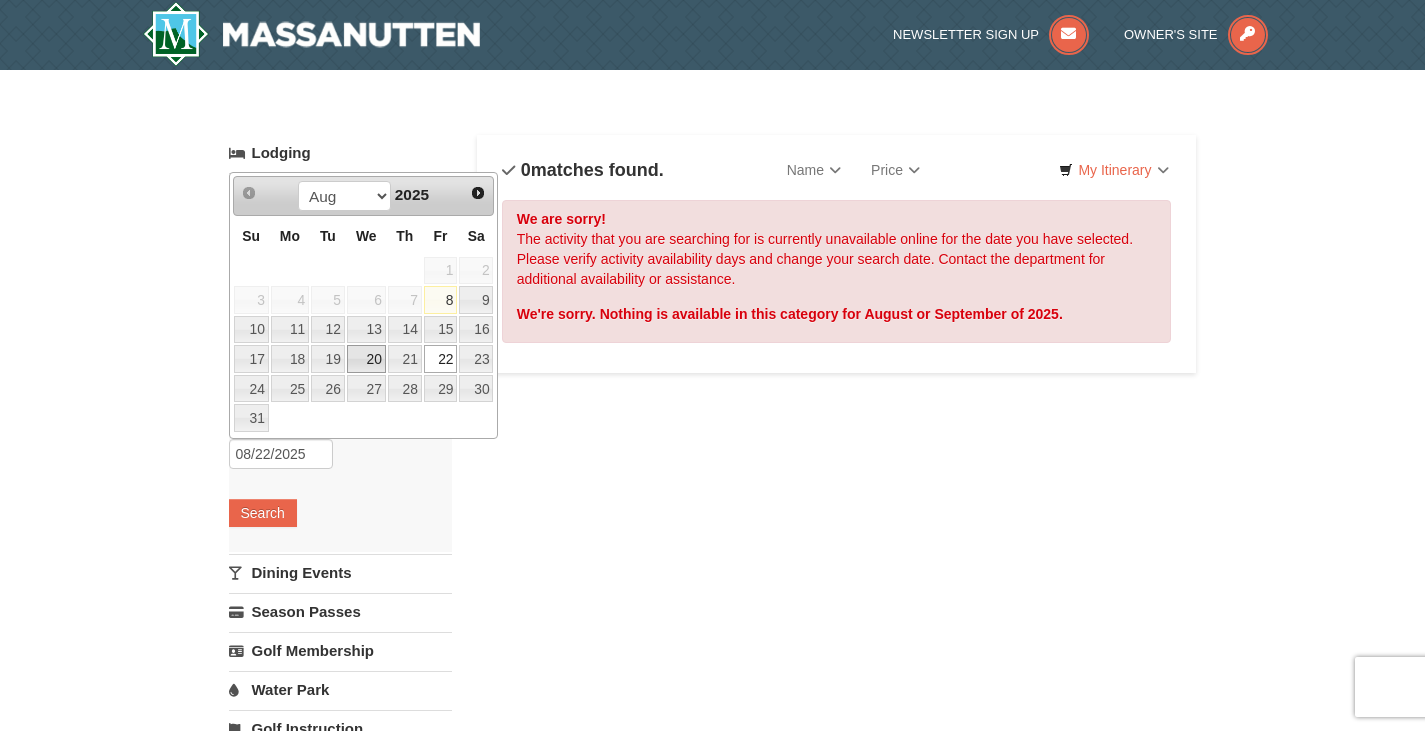 click on "20" at bounding box center (366, 359) 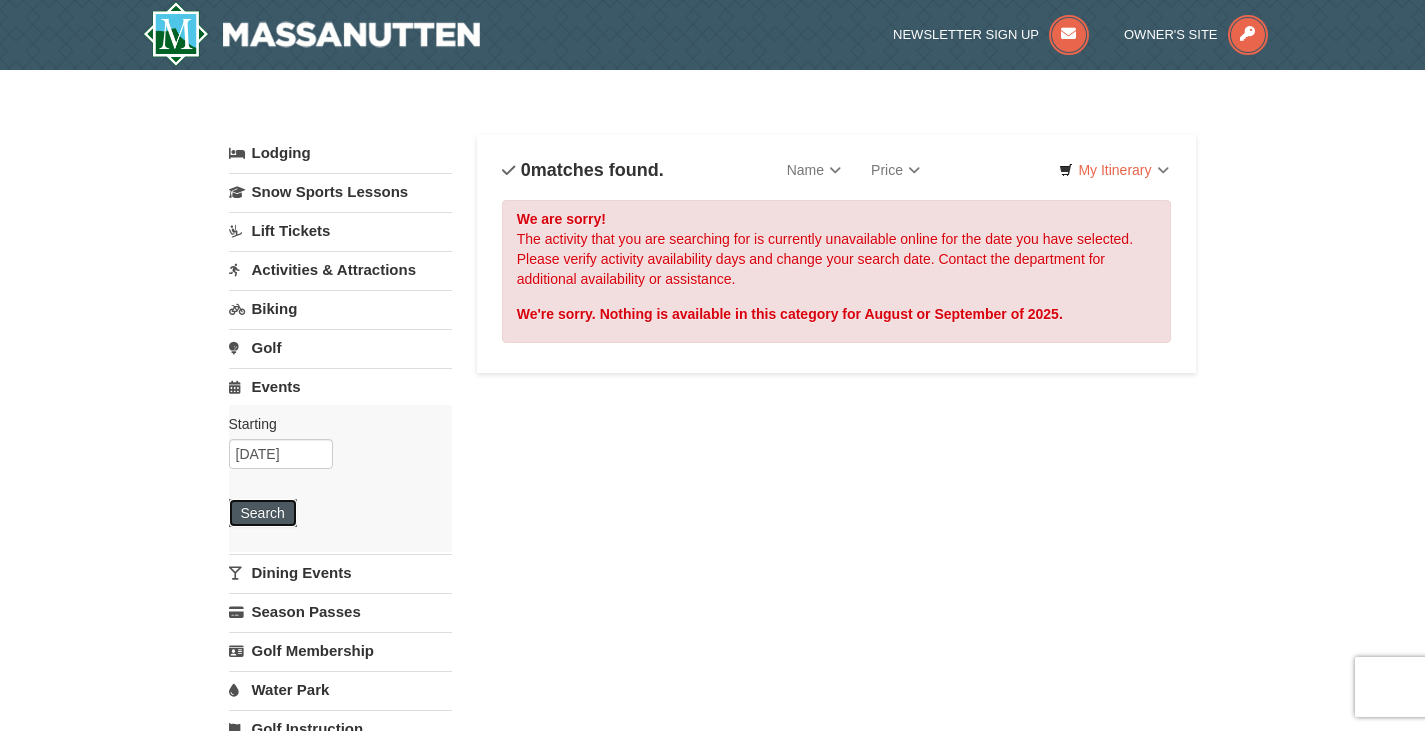 click on "Search" at bounding box center (263, 513) 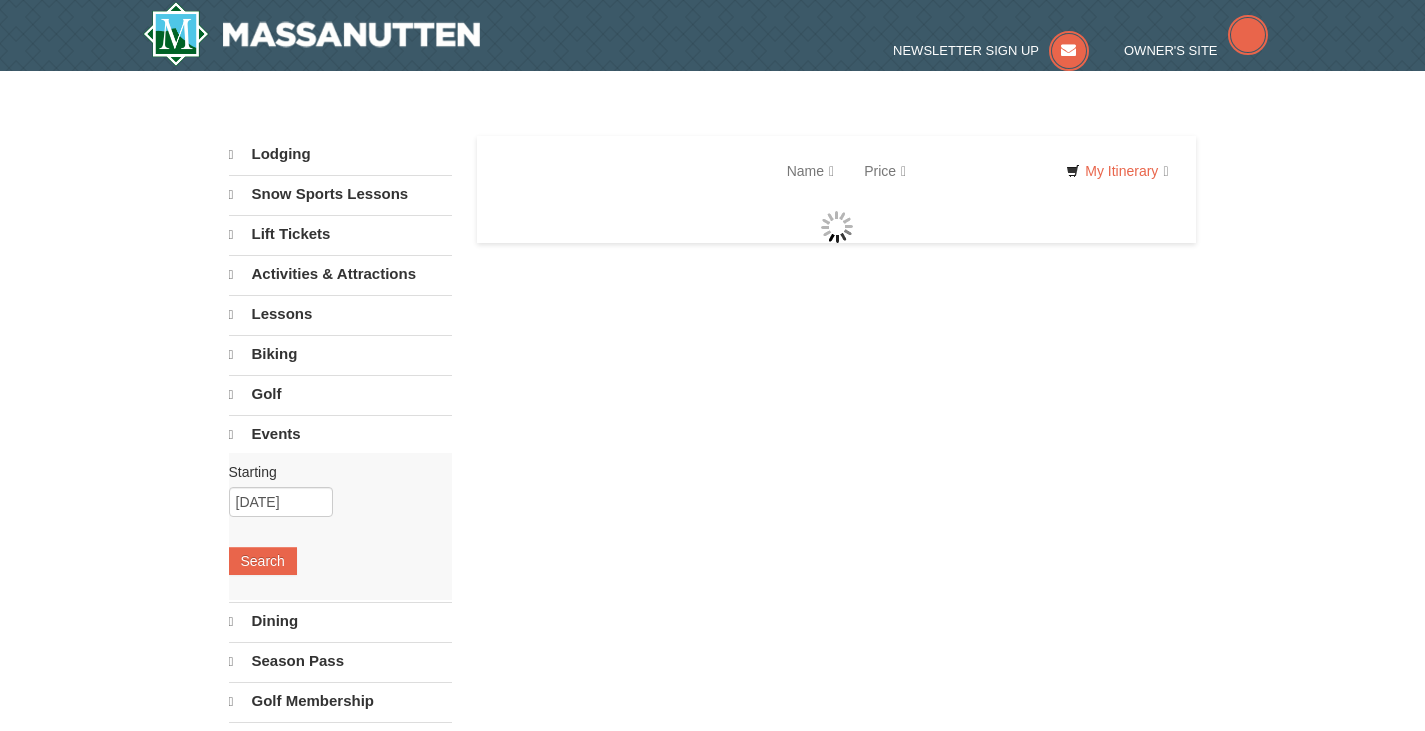 scroll, scrollTop: 0, scrollLeft: 0, axis: both 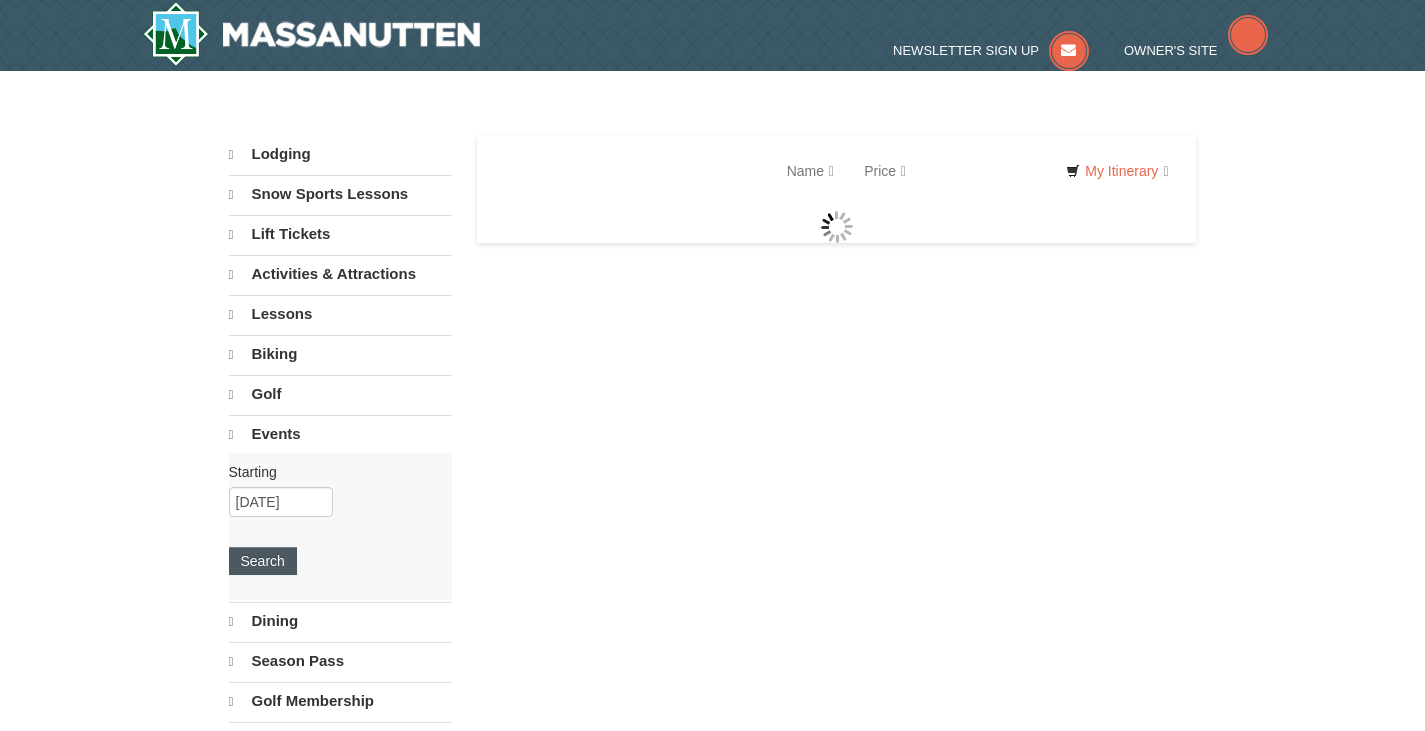 select on "8" 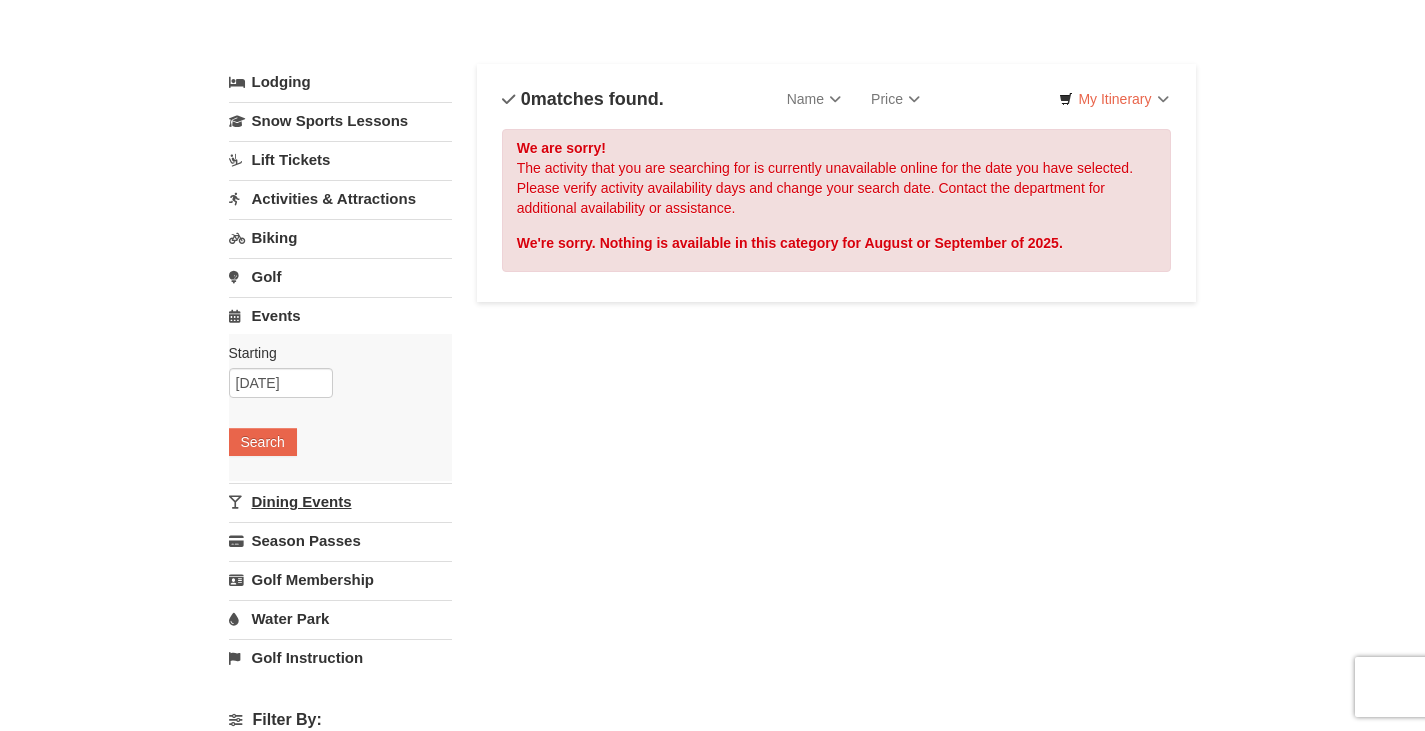 scroll, scrollTop: 200, scrollLeft: 0, axis: vertical 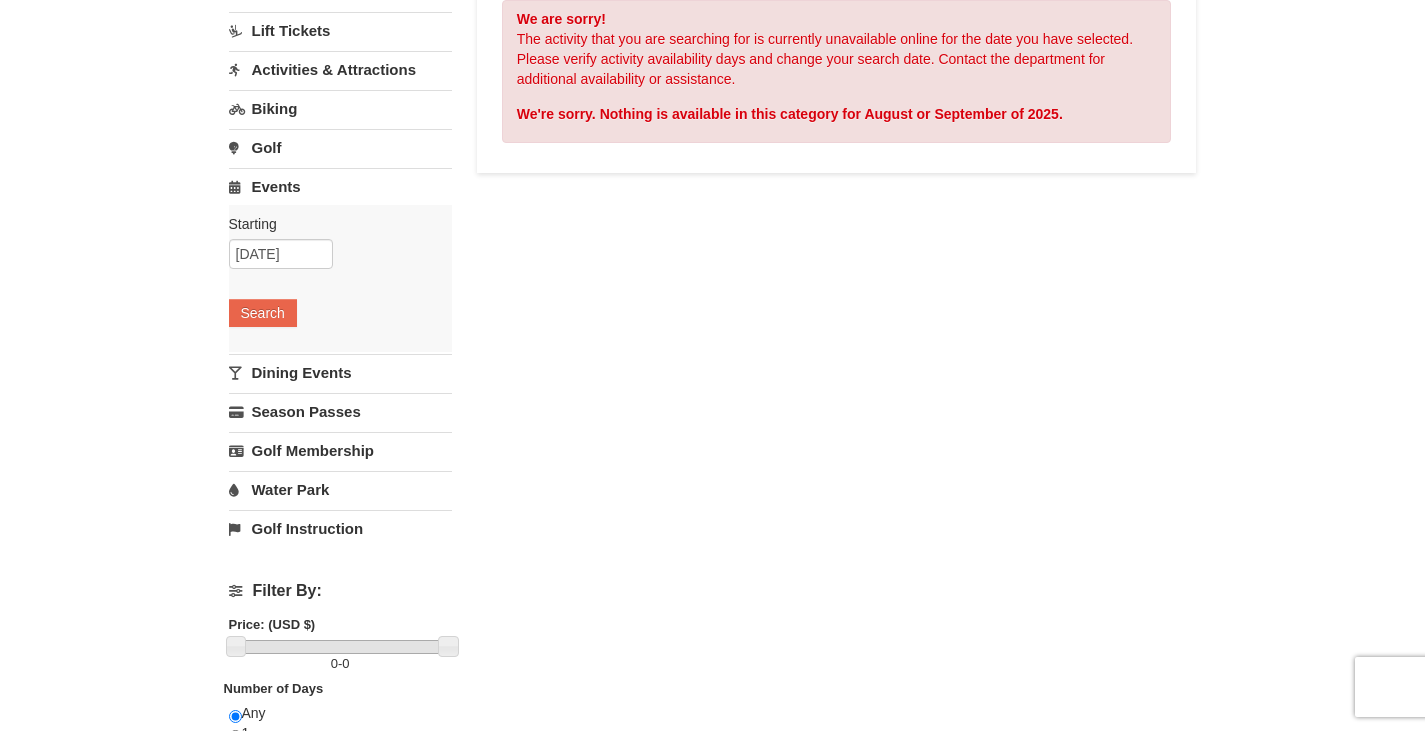 click on "Dining Events" at bounding box center (340, 372) 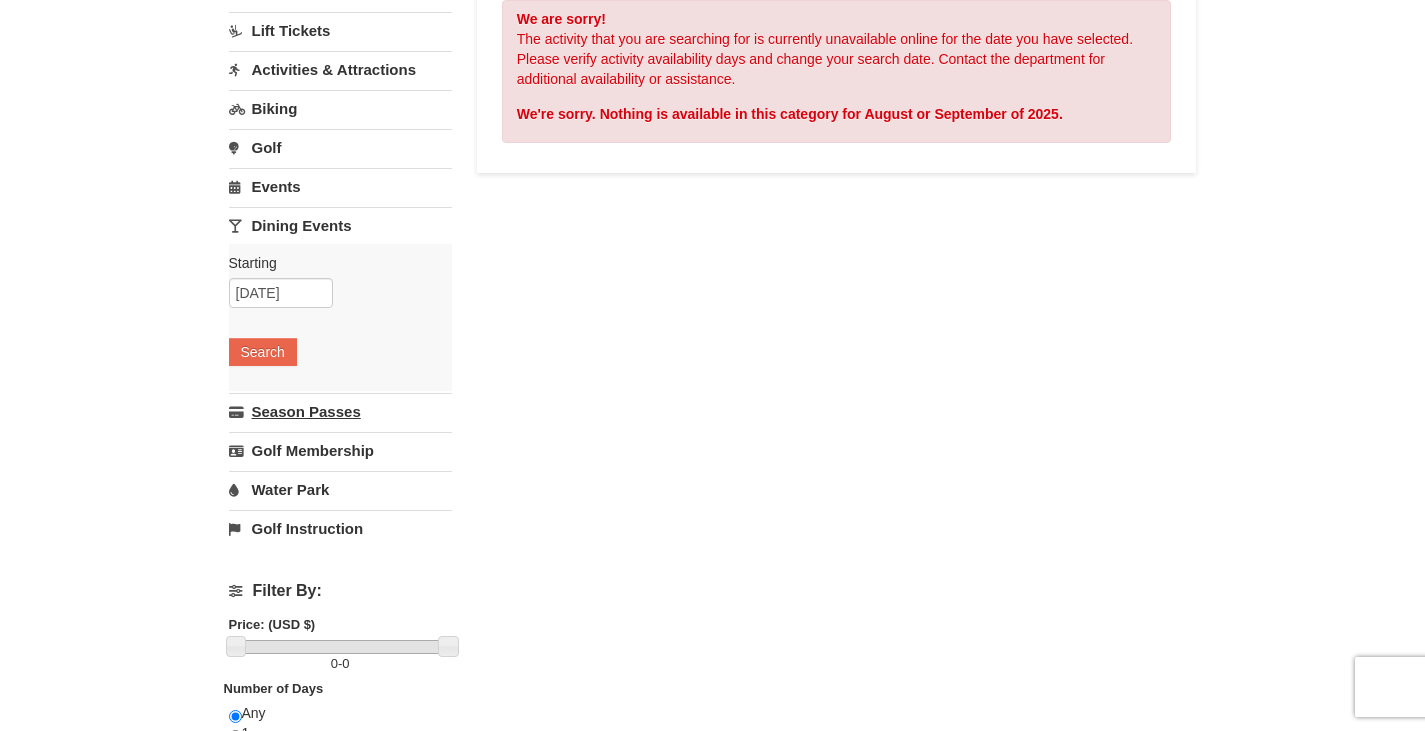 click on "Season Passes" at bounding box center [340, 411] 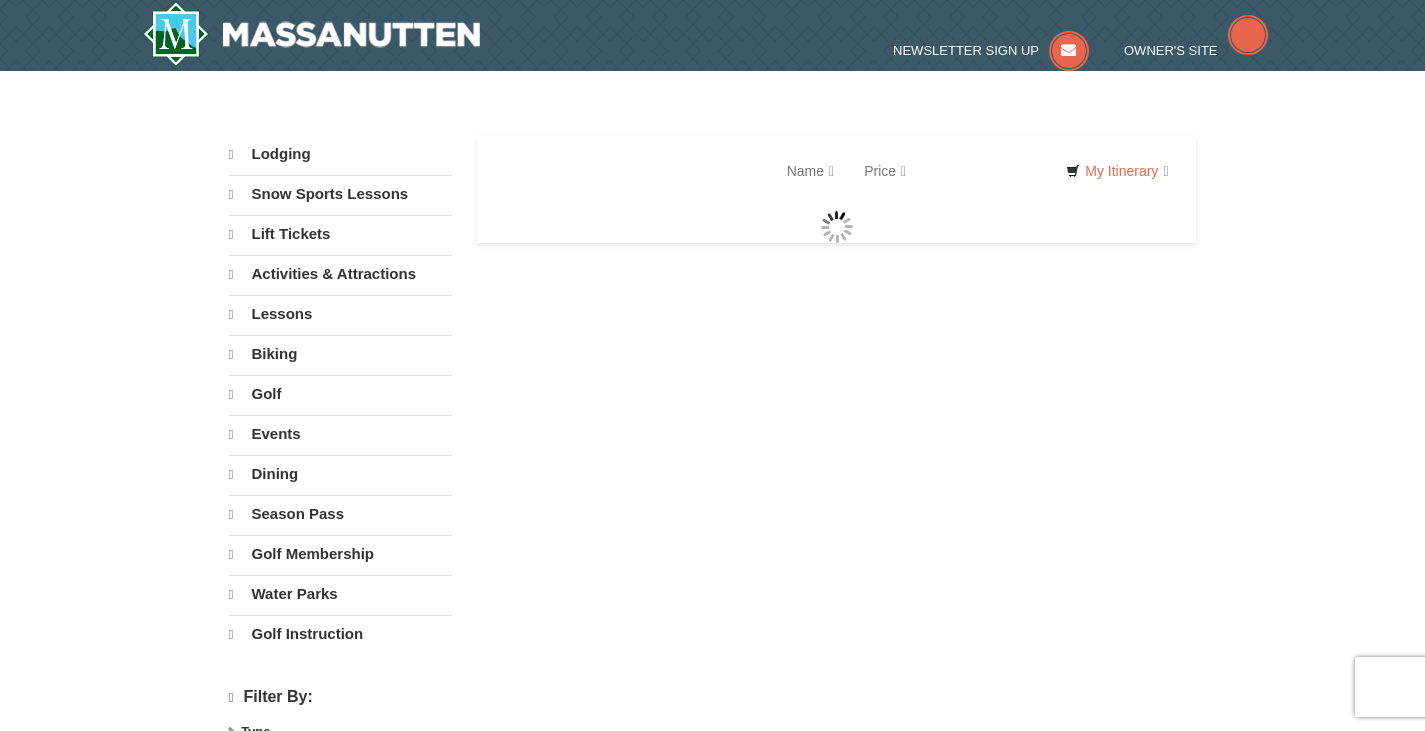 scroll, scrollTop: 0, scrollLeft: 0, axis: both 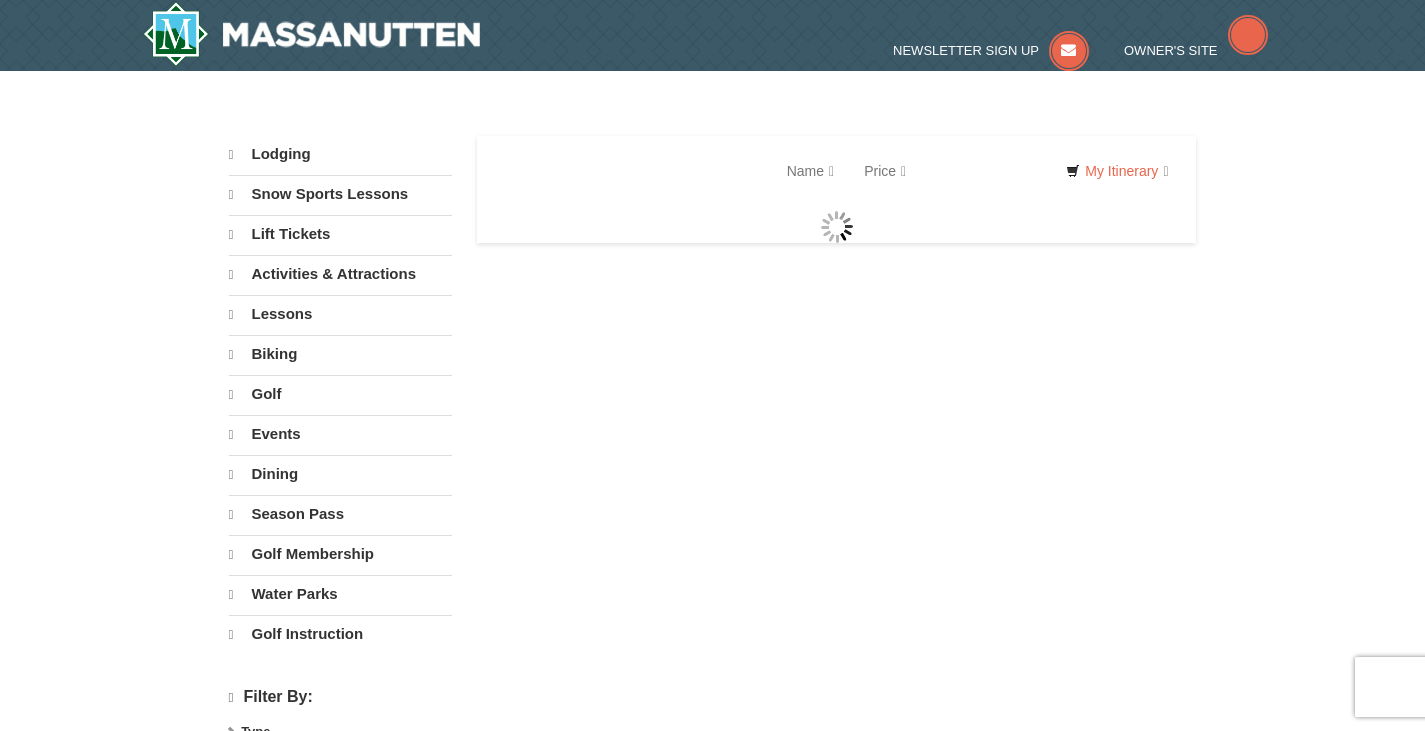 select on "8" 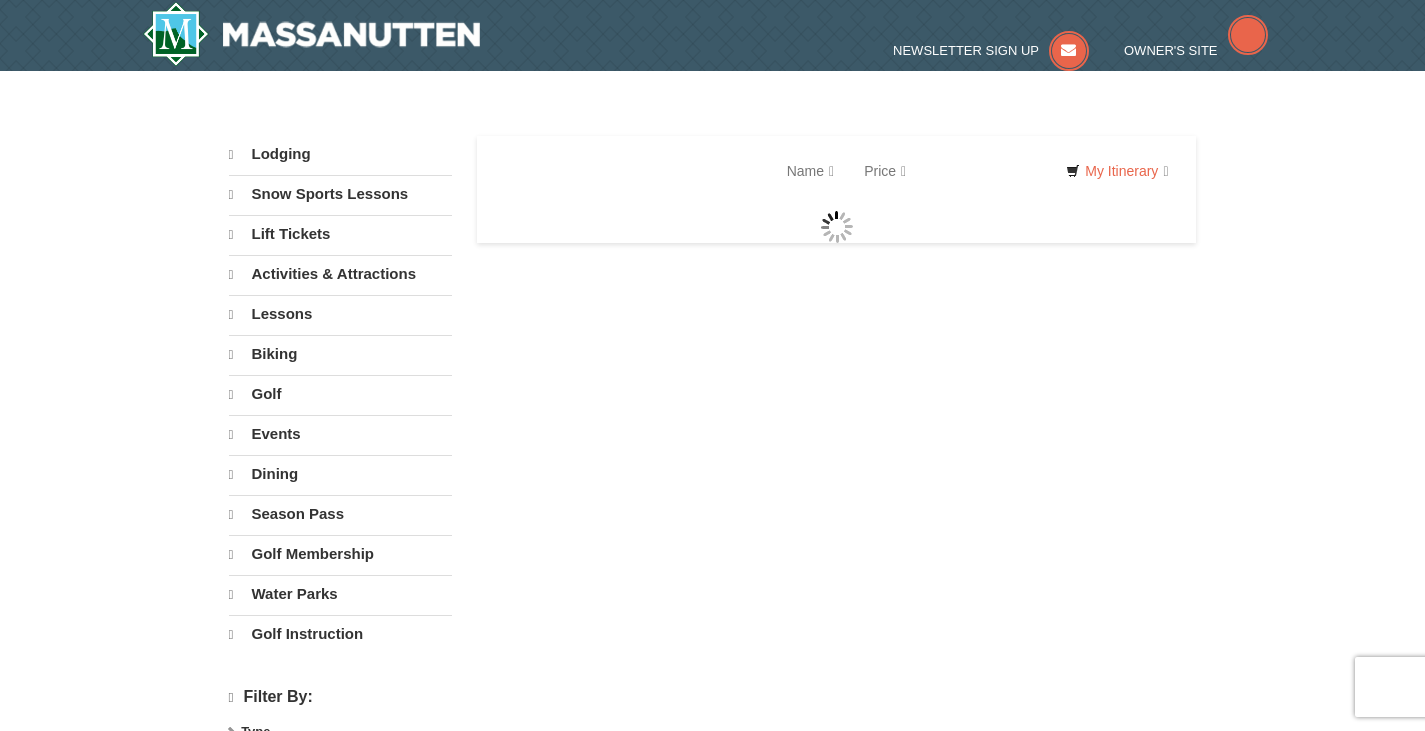 select on "8" 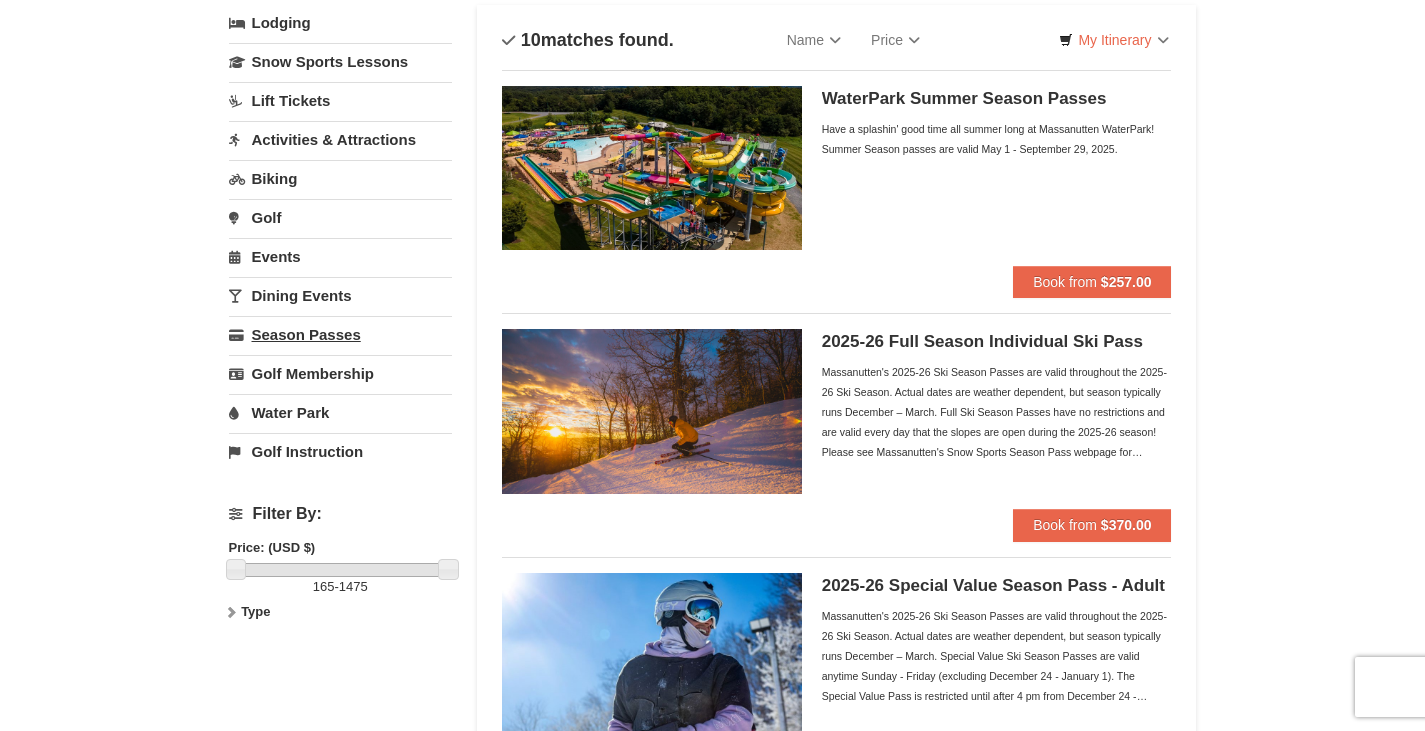 scroll, scrollTop: 0, scrollLeft: 0, axis: both 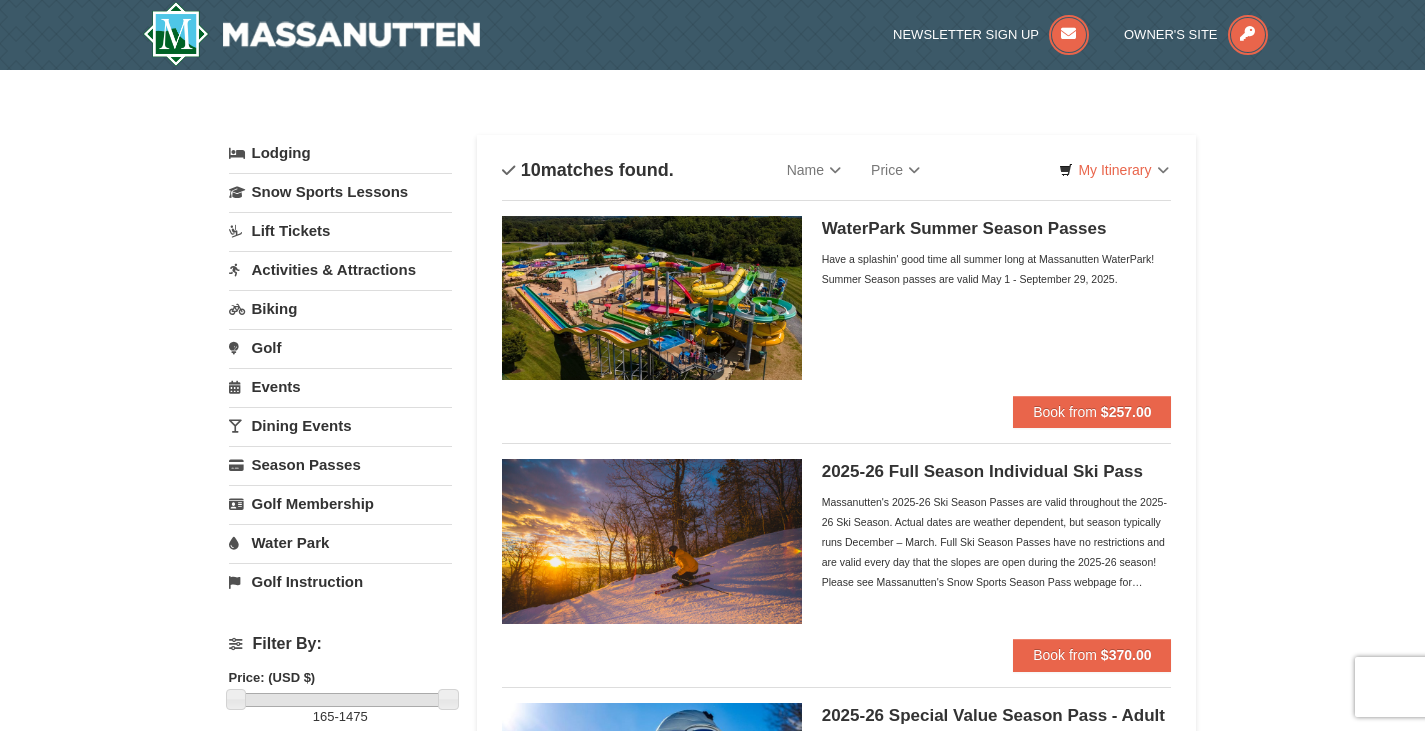 click on "Activities & Attractions" at bounding box center [340, 269] 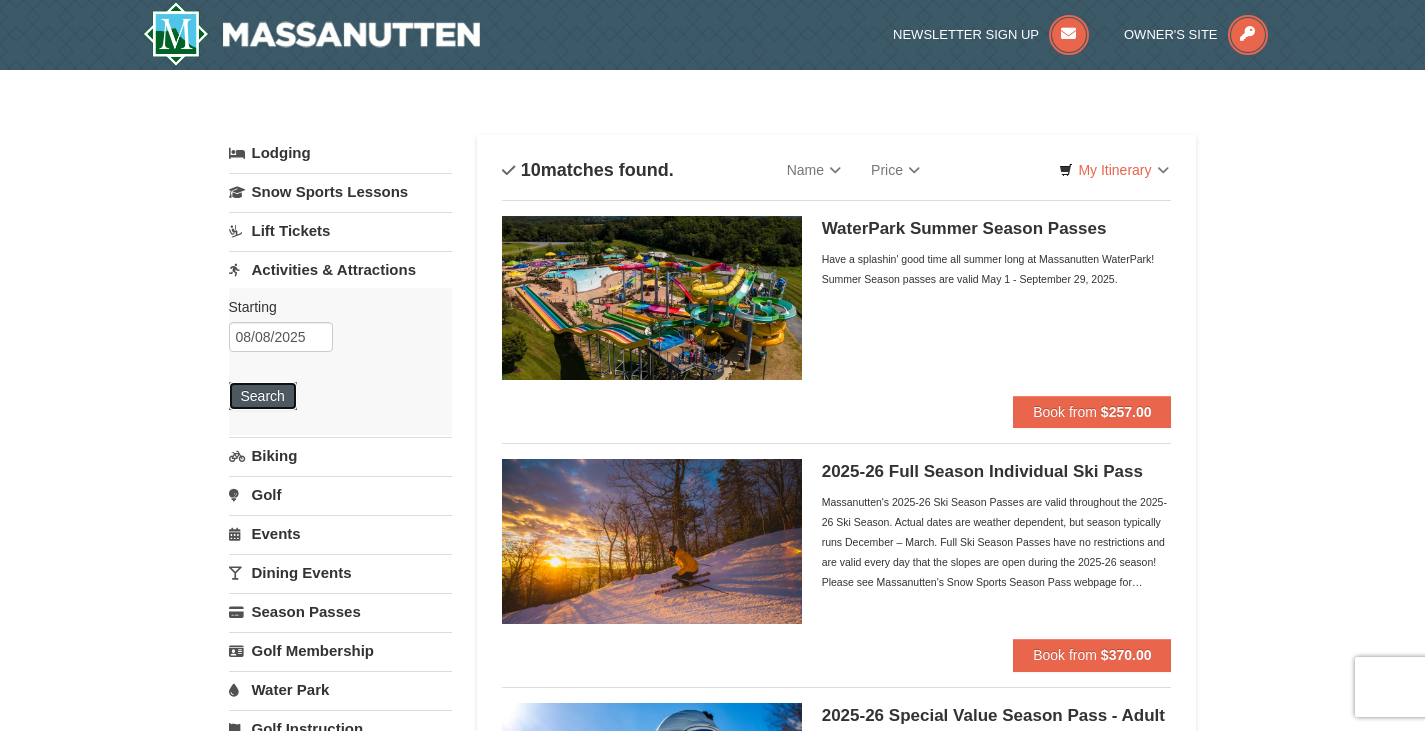 click on "Search" at bounding box center (263, 396) 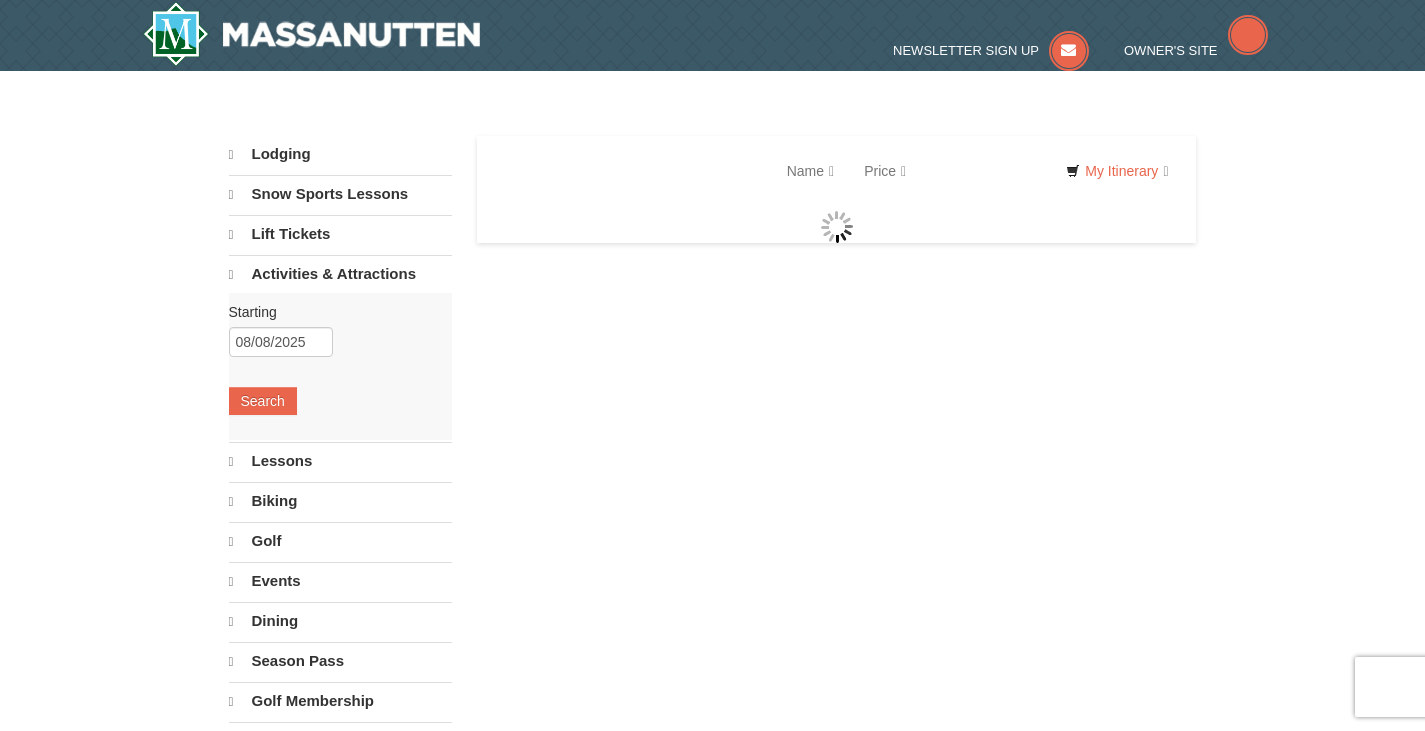 scroll, scrollTop: 0, scrollLeft: 0, axis: both 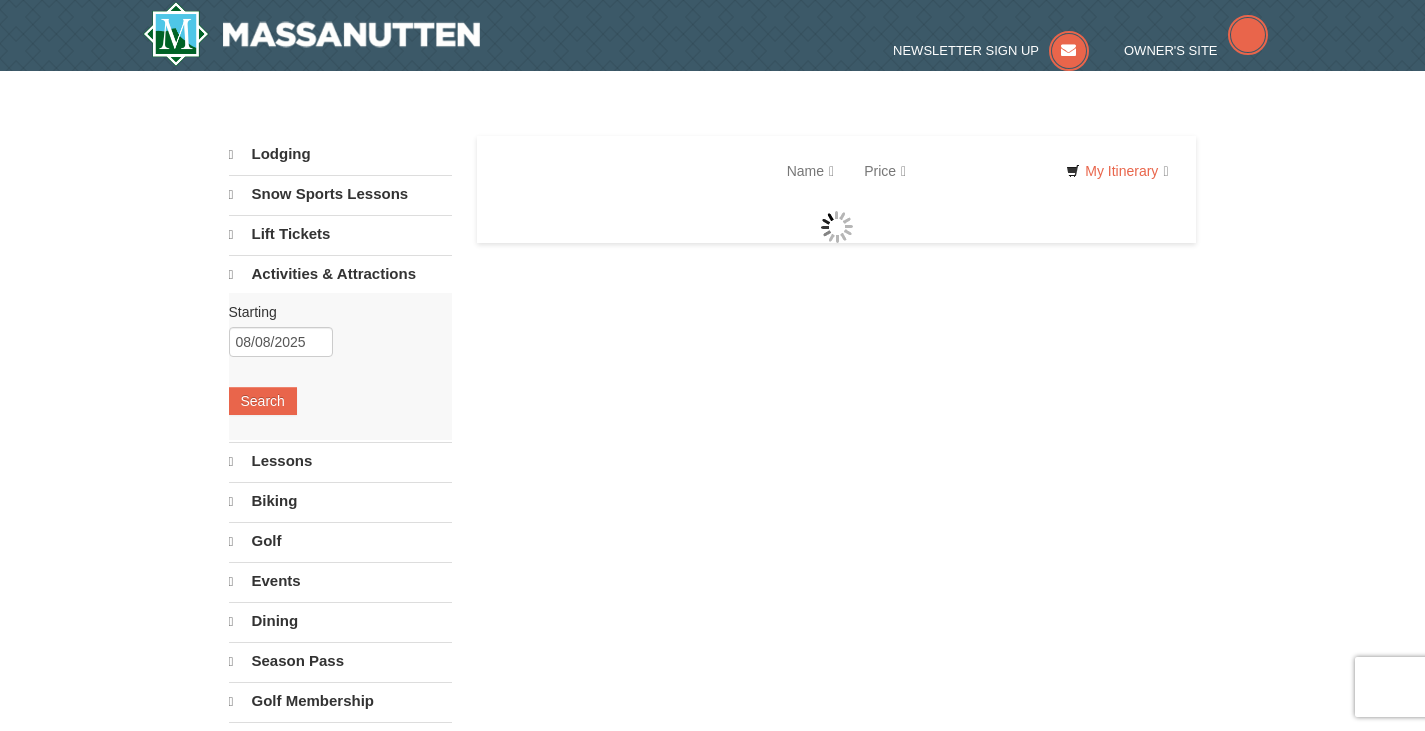 select on "8" 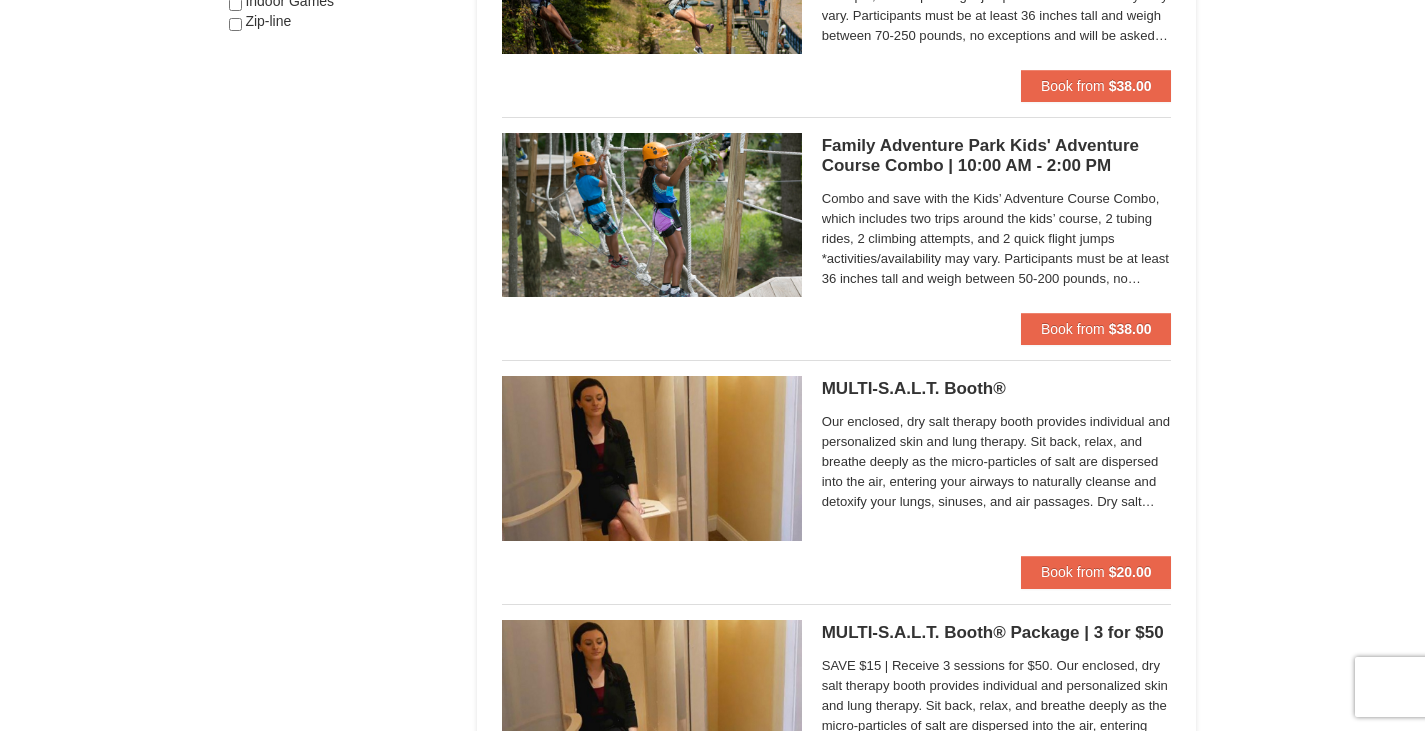 scroll, scrollTop: 1000, scrollLeft: 0, axis: vertical 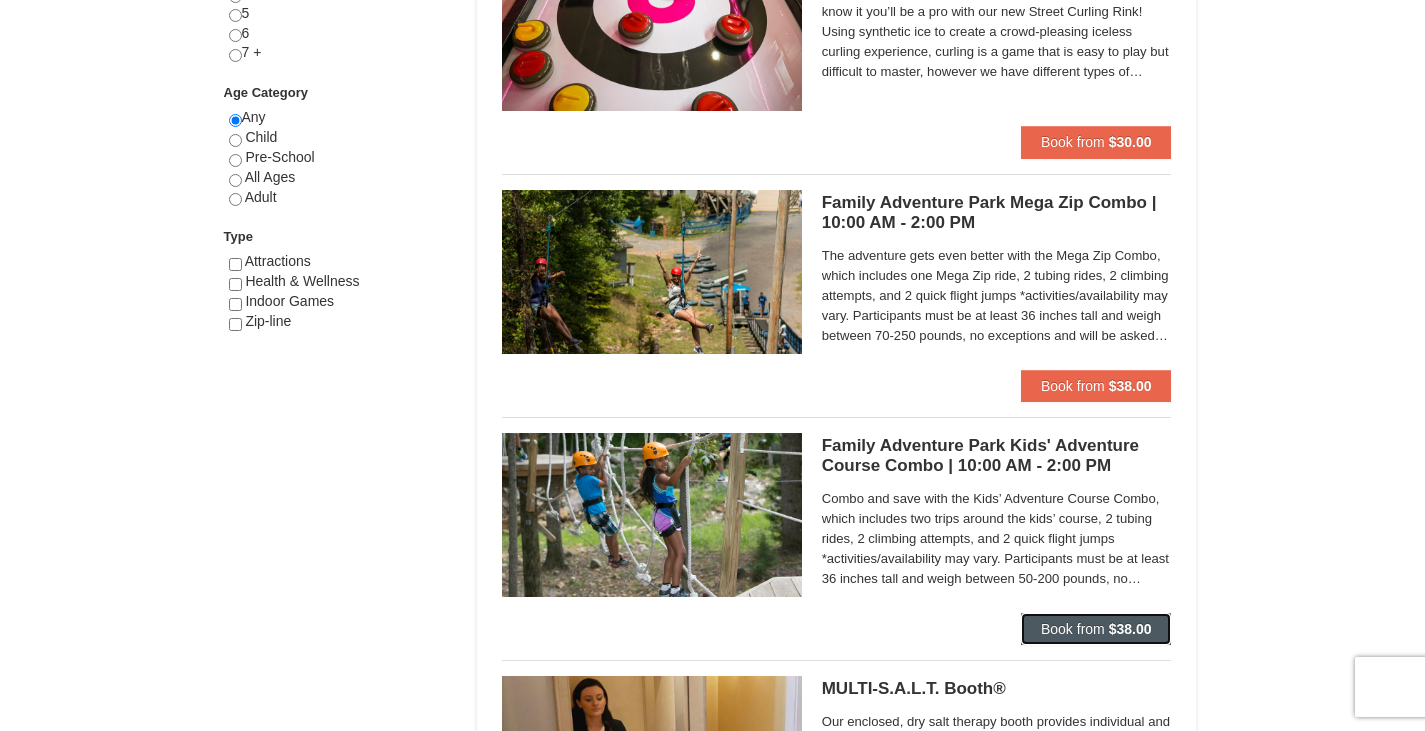 click on "Book from" at bounding box center [1073, 629] 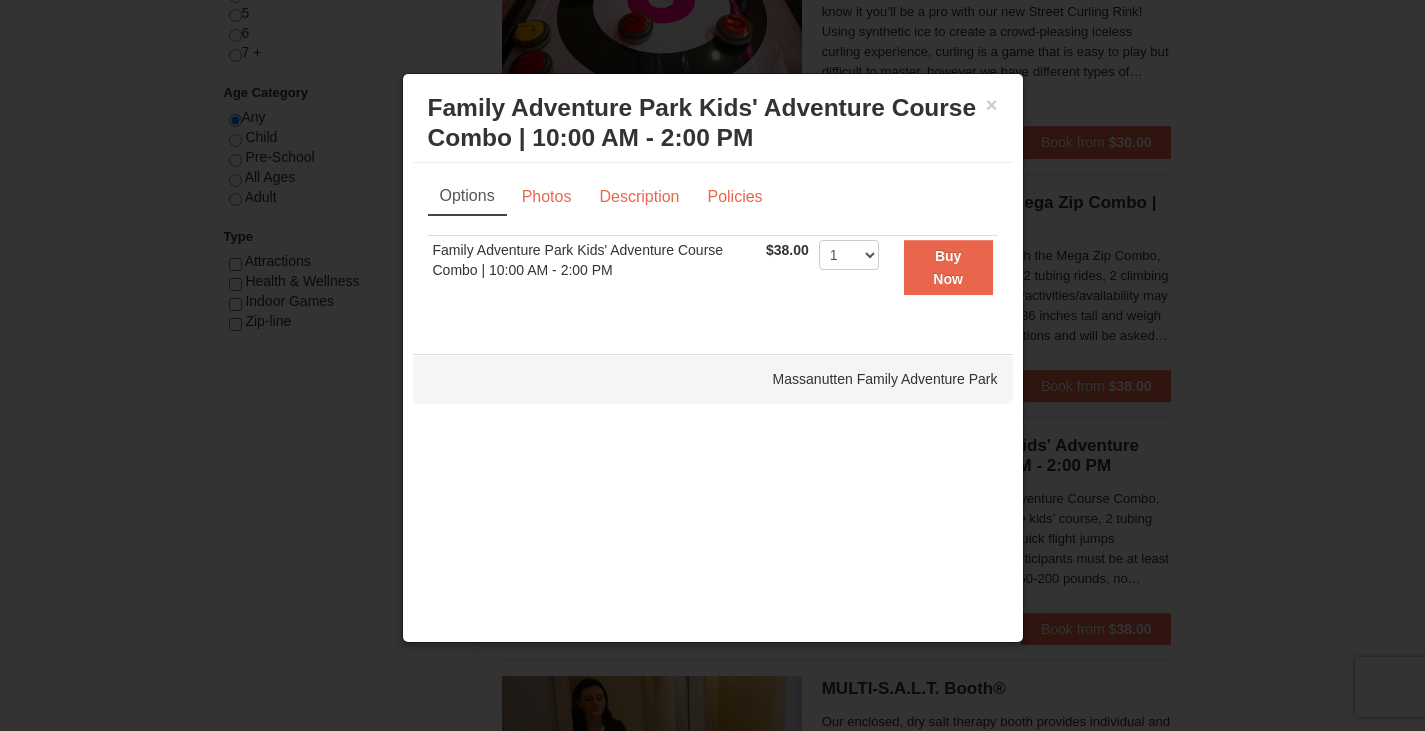 click at bounding box center [712, 365] 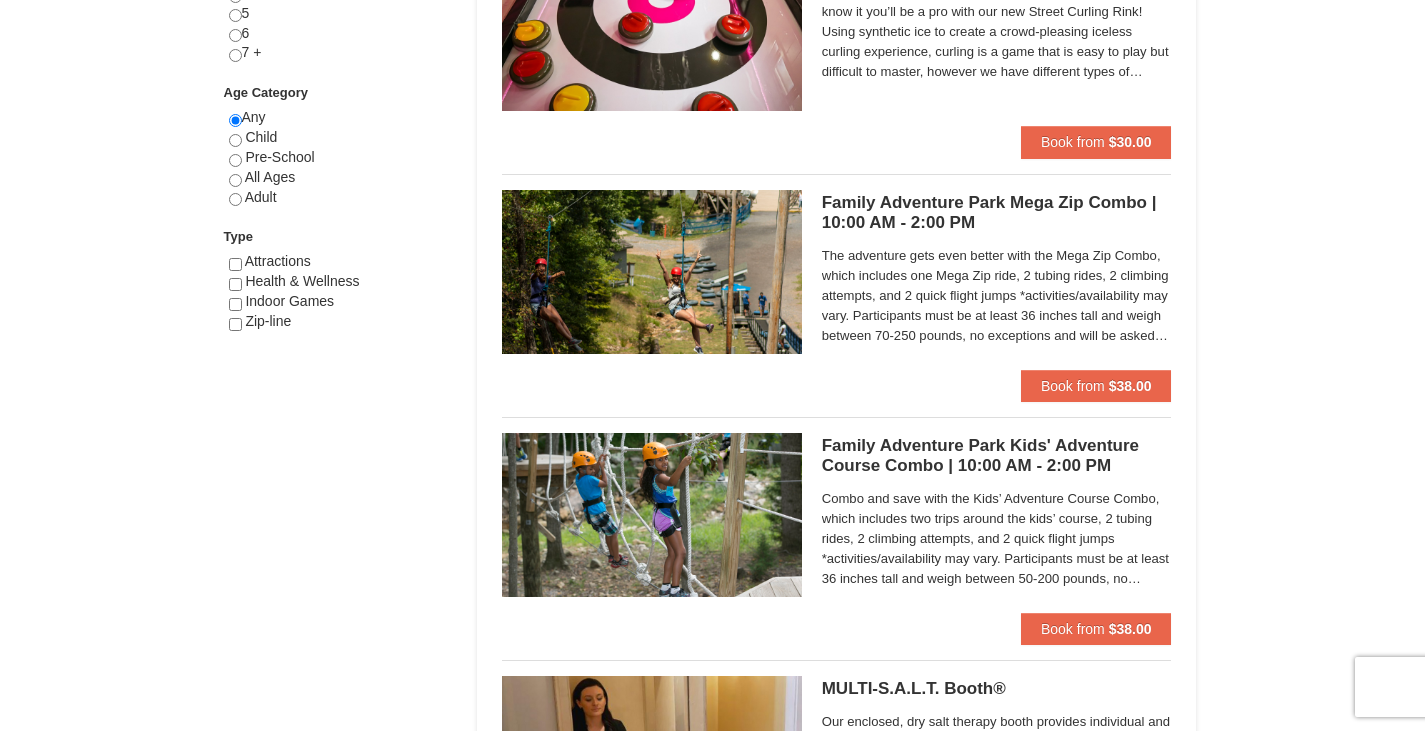 click on "Family Adventure Park Kids' Adventure Course Combo | 10:00 AM - 2:00 PM  Massanutten Family Adventure Park" at bounding box center [997, 456] 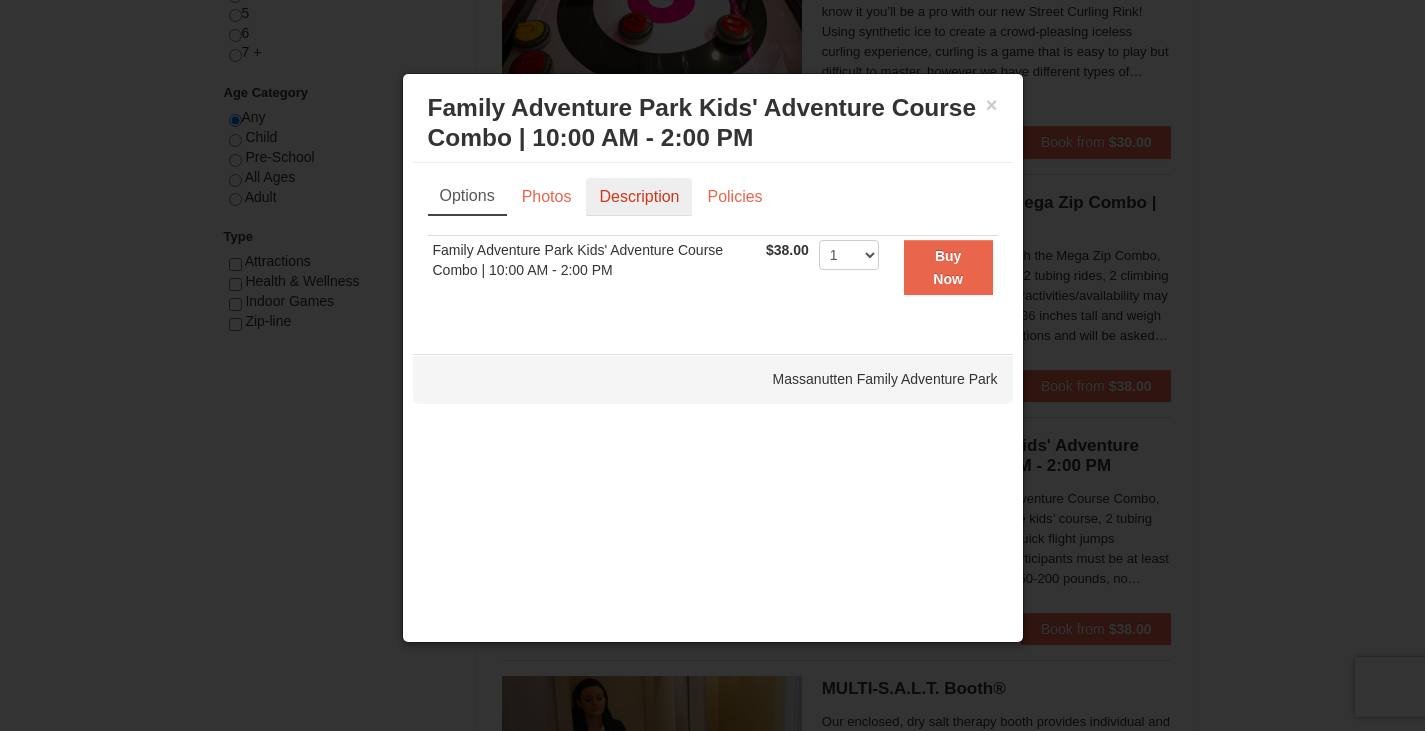 click on "Description" at bounding box center (639, 197) 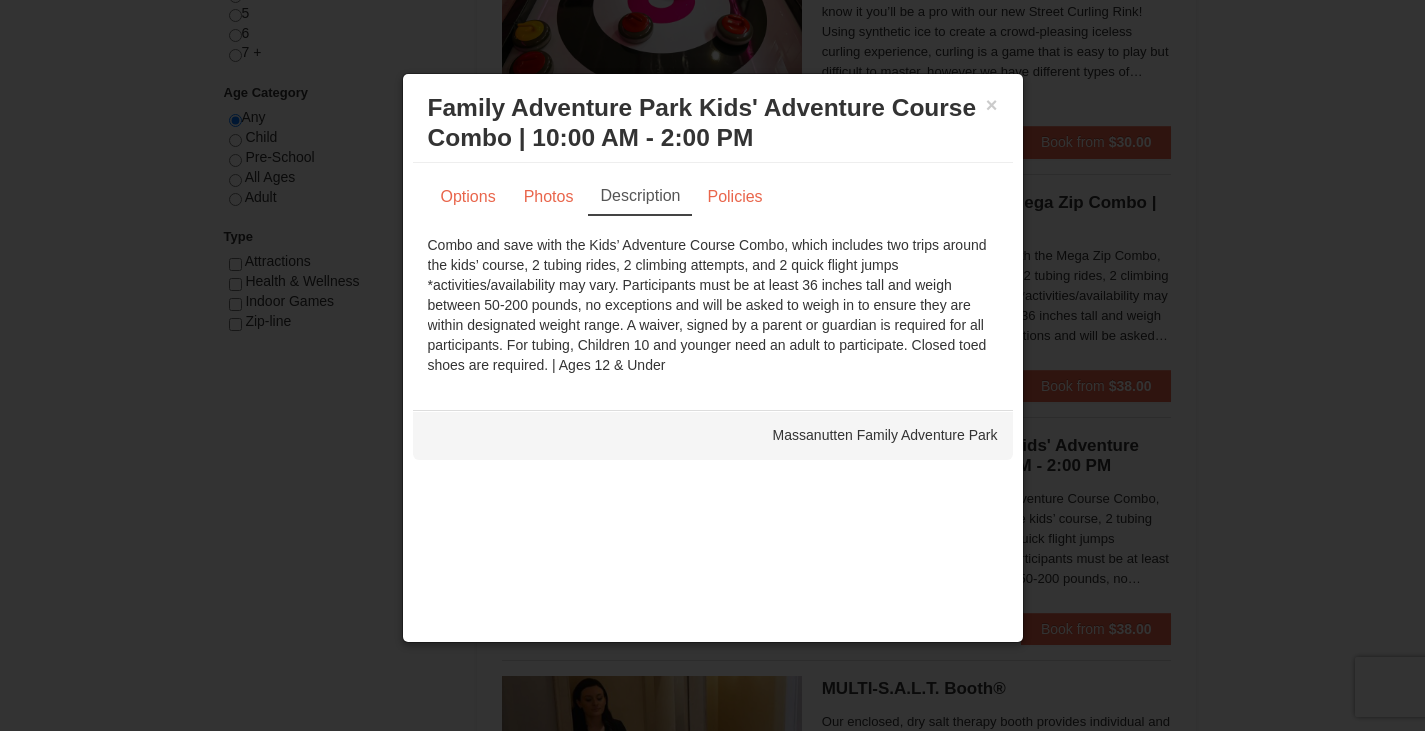 drag, startPoint x: 232, startPoint y: 459, endPoint x: 259, endPoint y: 440, distance: 33.01515 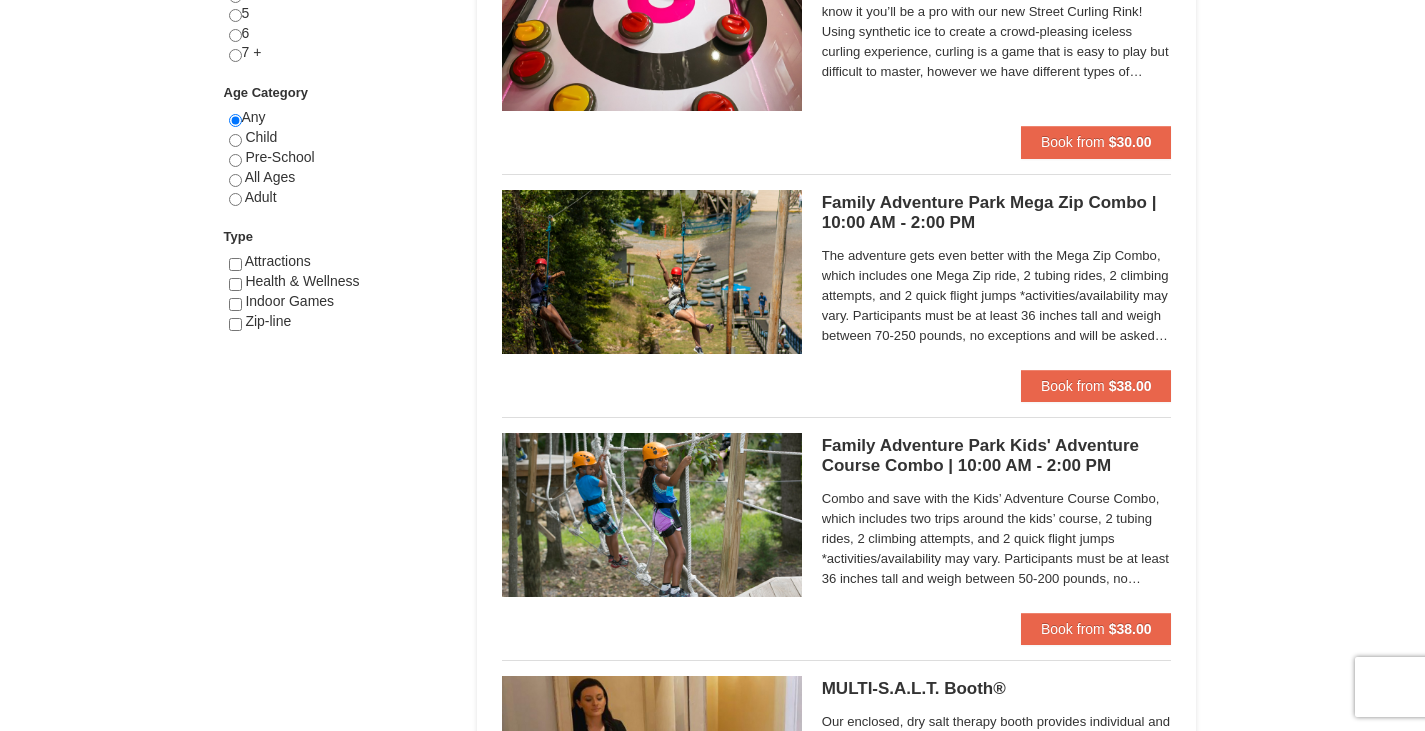 click on "Family Adventure Park Mega Zip Combo | 10:00 AM - 2:00 PM  Massanutten Family Adventure Park" at bounding box center (997, 213) 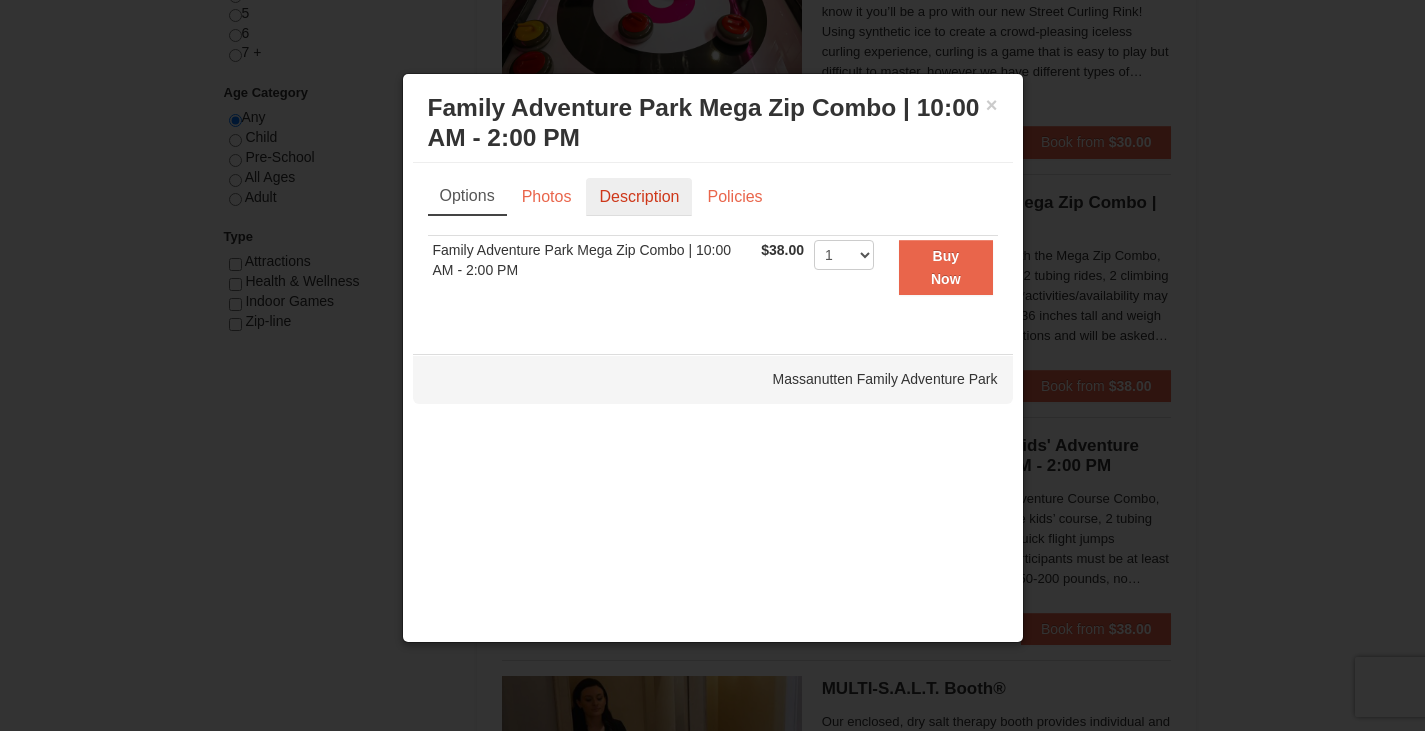 click on "Description" at bounding box center (639, 197) 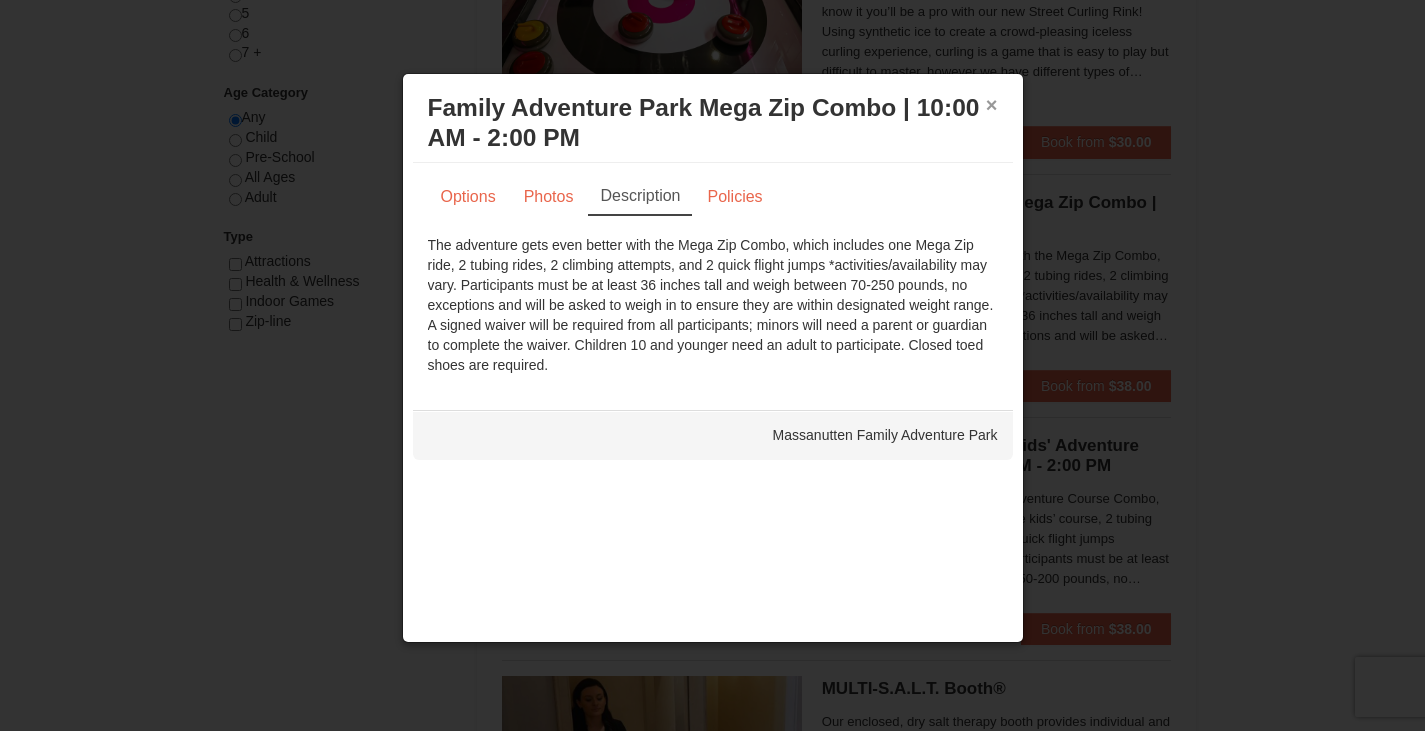 click on "×" at bounding box center (992, 105) 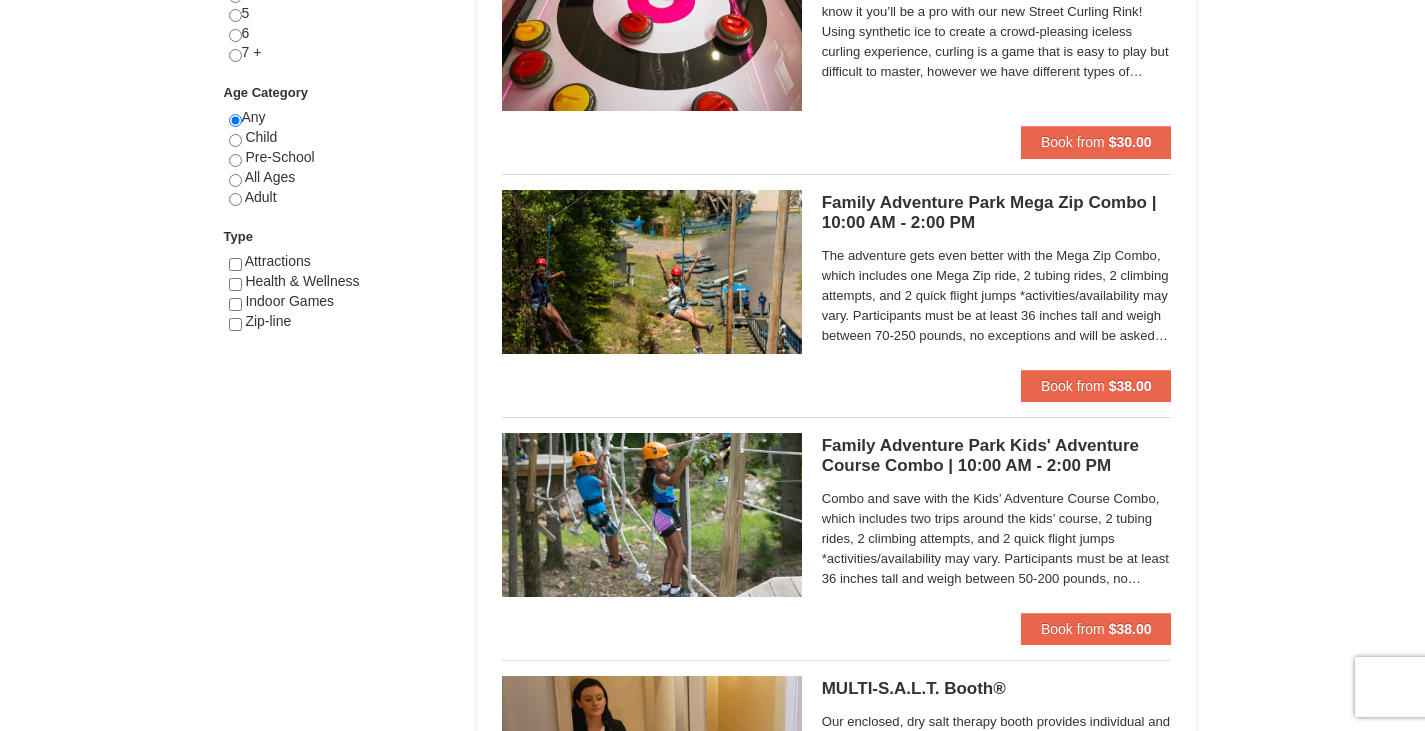 click on "×
Categories
List
Filter
My Itinerary
Questions?  1-540-289-9441
Lodging
Arrival Please format dates MM/DD/YYYY Please format dates MM/DD/YYYY
08/08/2025
Departure Please format dates MM/DD/YYYY Please format dates MM/DD/YYYY
08/10/2025
2 0" at bounding box center [712, 136] 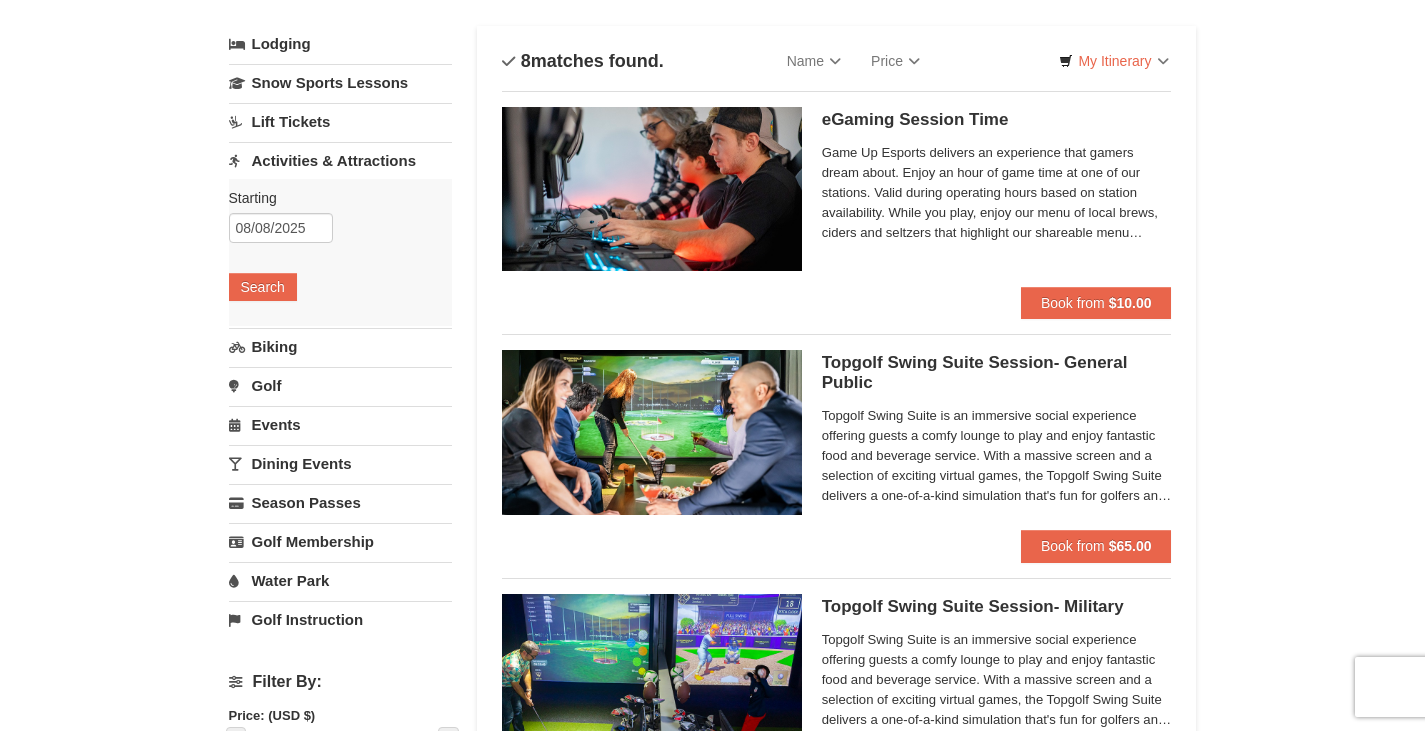 scroll, scrollTop: 0, scrollLeft: 0, axis: both 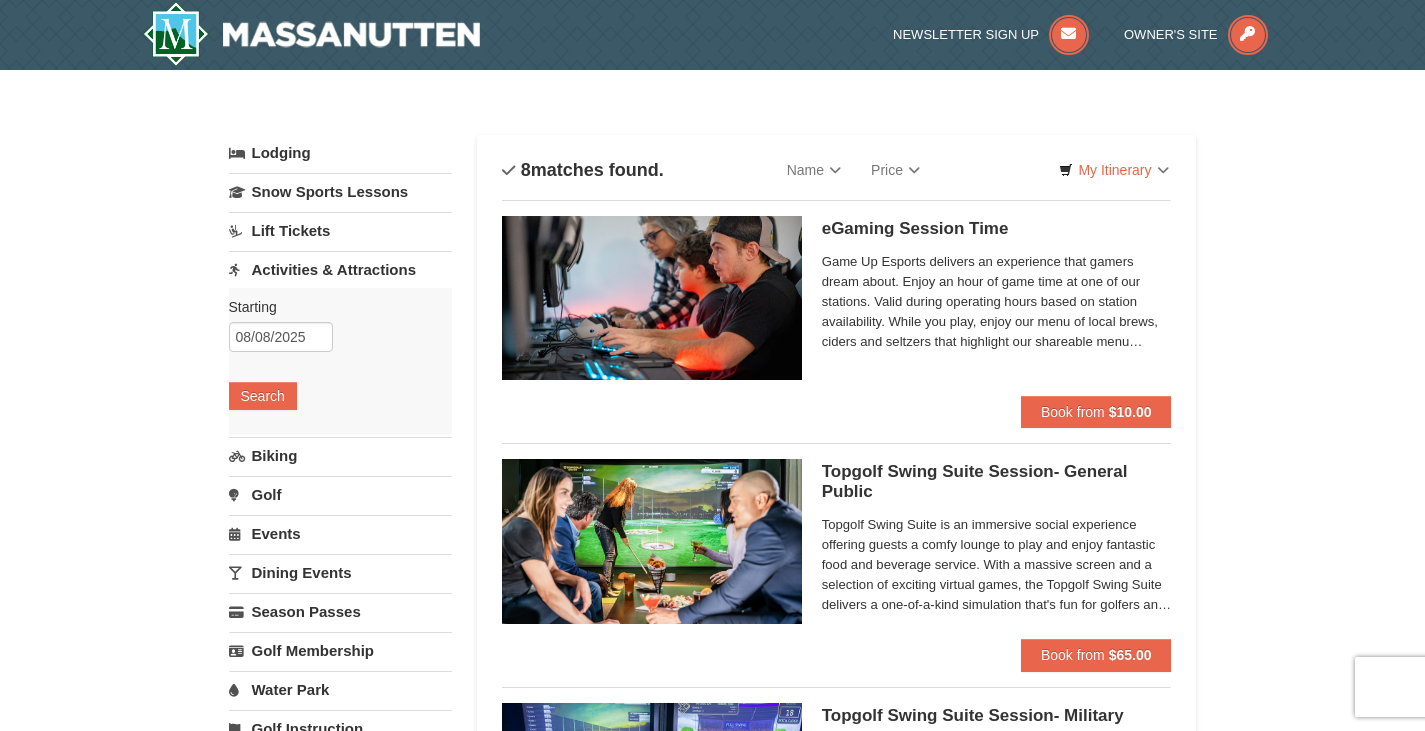 click on "×
Categories
List
Filter
My Itinerary
Questions?  1-540-289-9441
Lodging
Arrival Please format dates MM/DD/YYYY Please format dates MM/DD/YYYY
08/08/2025
Departure Please format dates MM/DD/YYYY Please format dates MM/DD/YYYY
08/10/2025
2 0" at bounding box center (712, 1136) 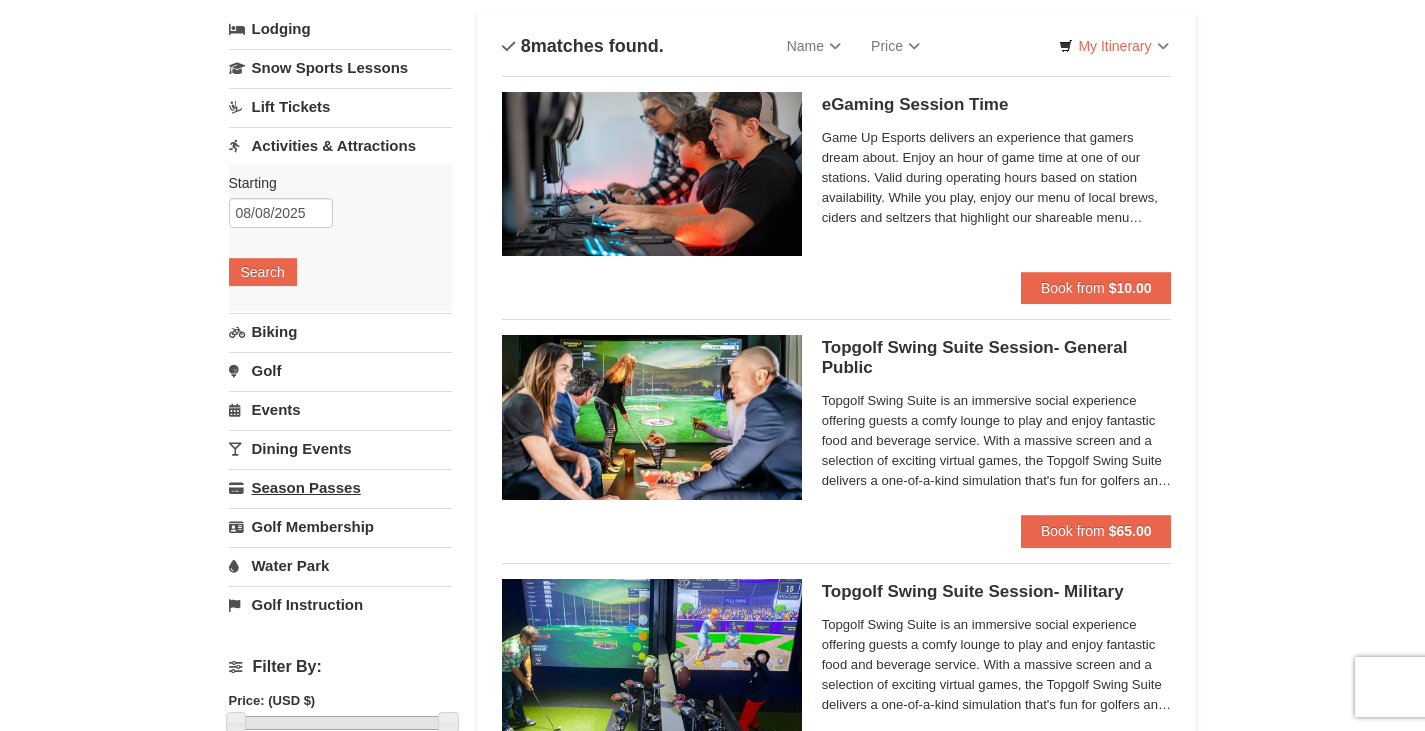 scroll, scrollTop: 200, scrollLeft: 0, axis: vertical 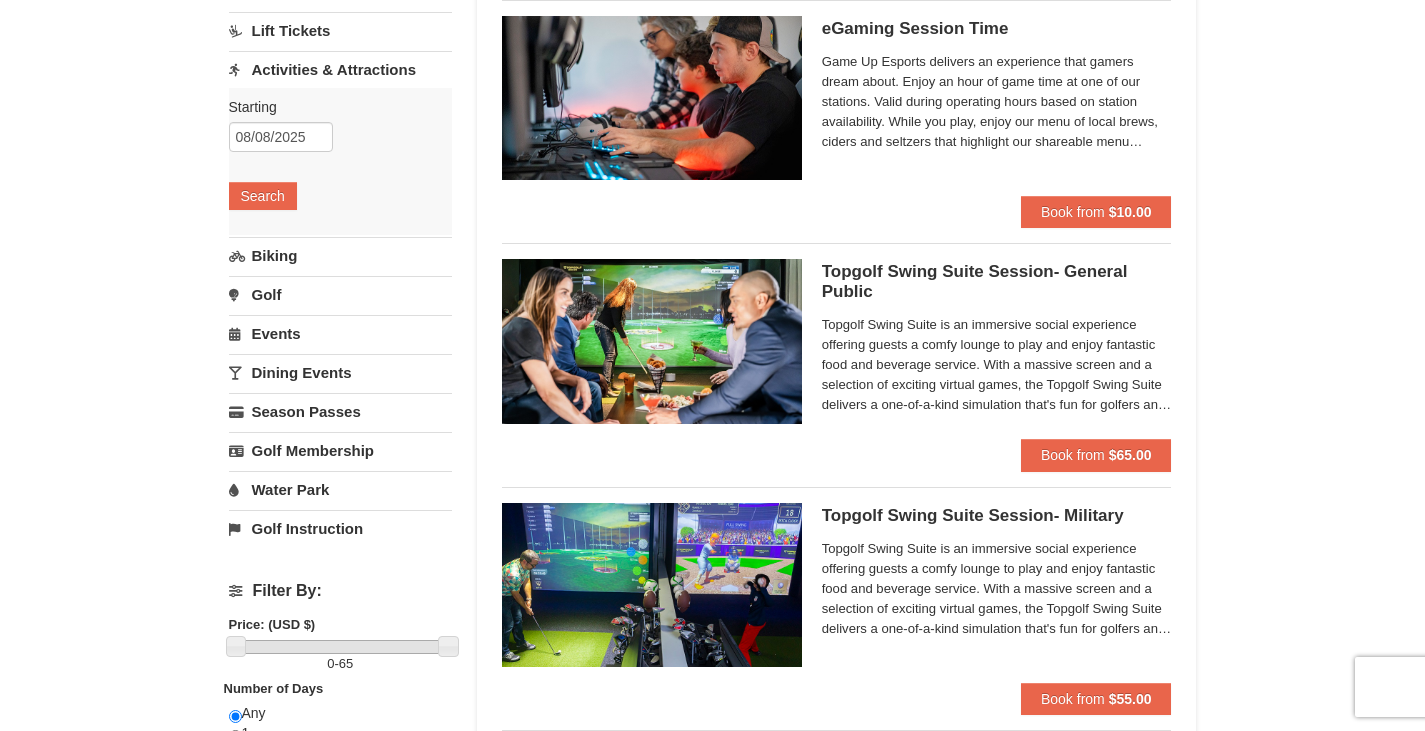 click on "Dining Events" at bounding box center [340, 372] 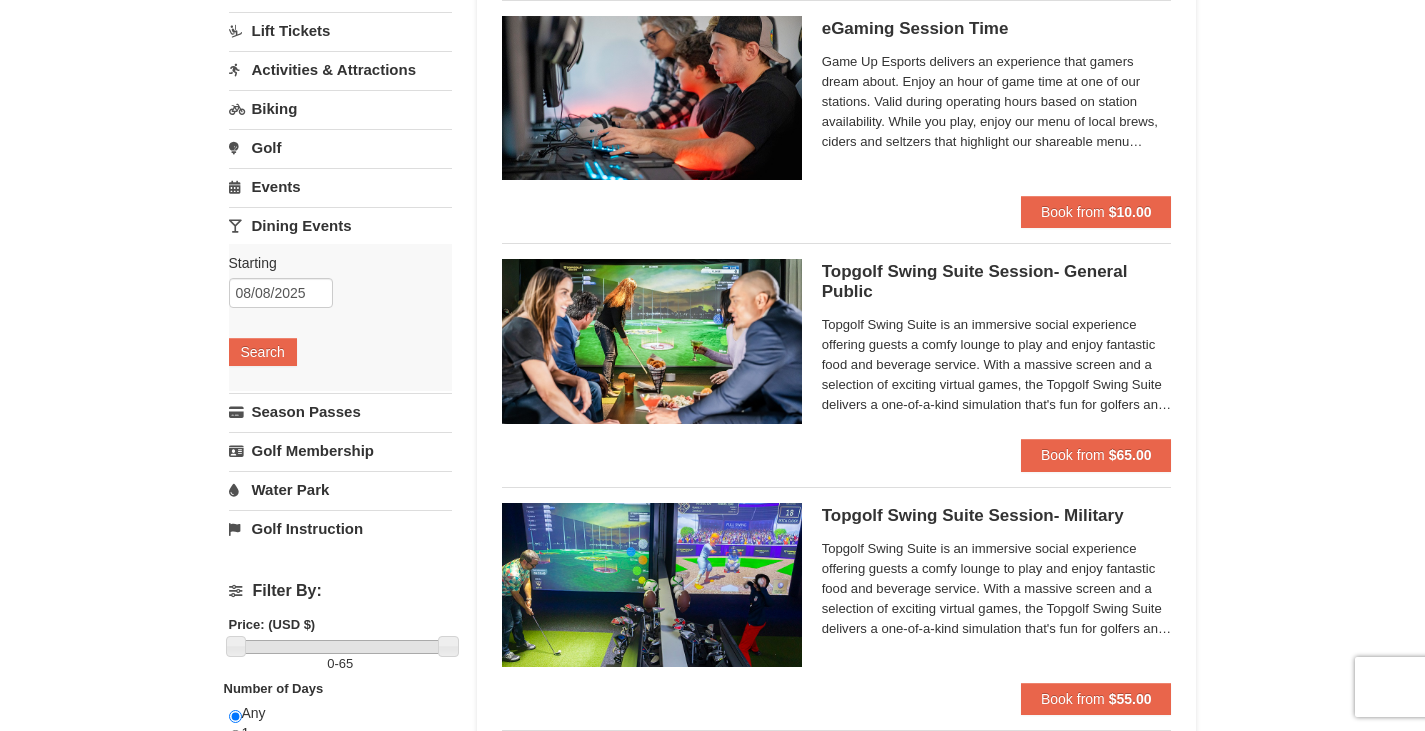 drag, startPoint x: 165, startPoint y: 391, endPoint x: 144, endPoint y: 317, distance: 76.922035 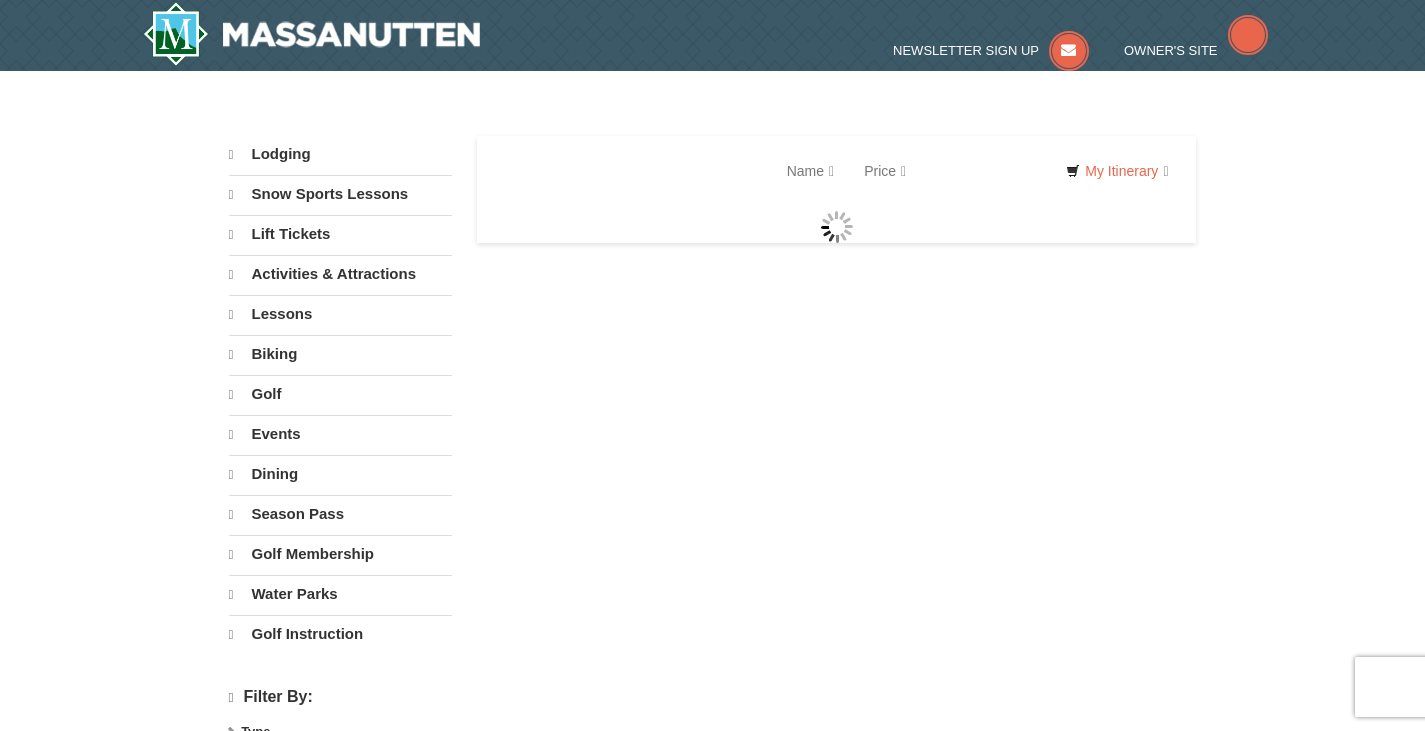 scroll, scrollTop: 0, scrollLeft: 0, axis: both 